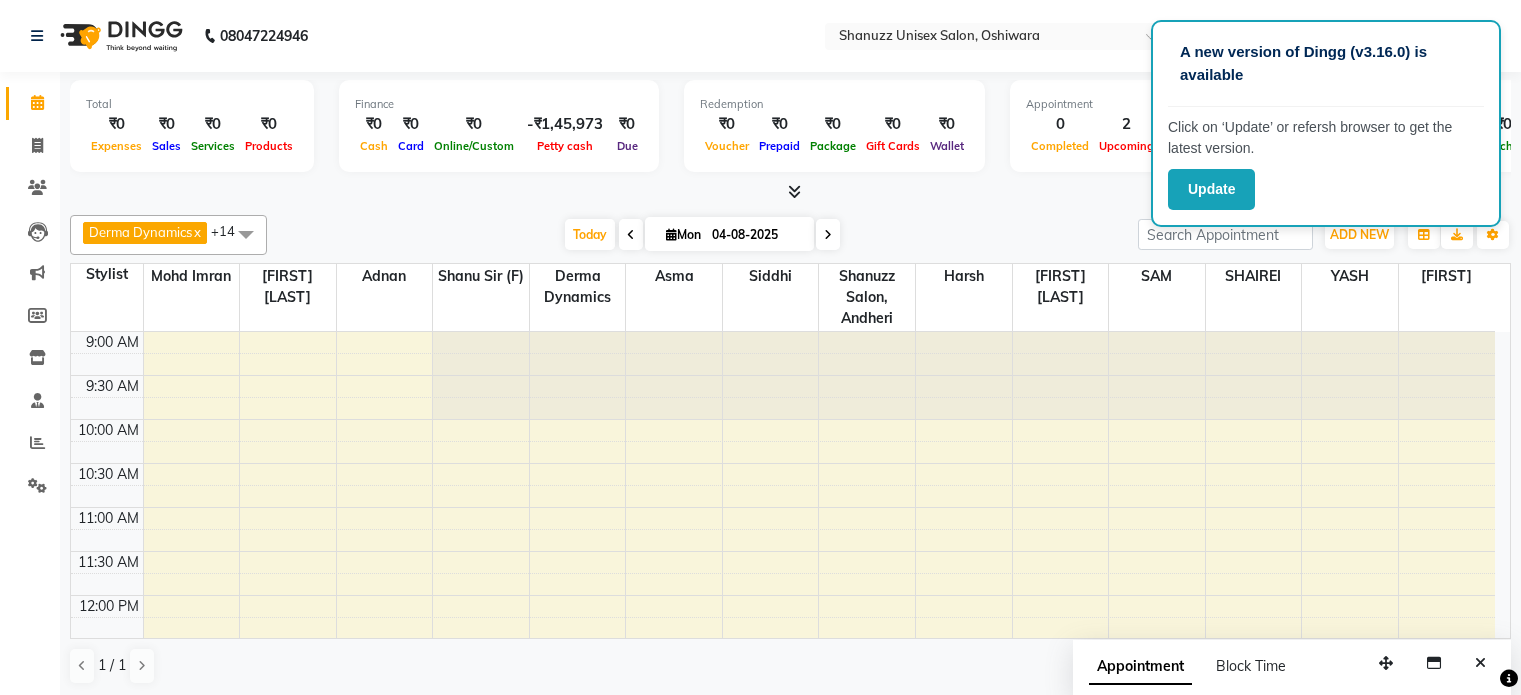 scroll, scrollTop: 0, scrollLeft: 0, axis: both 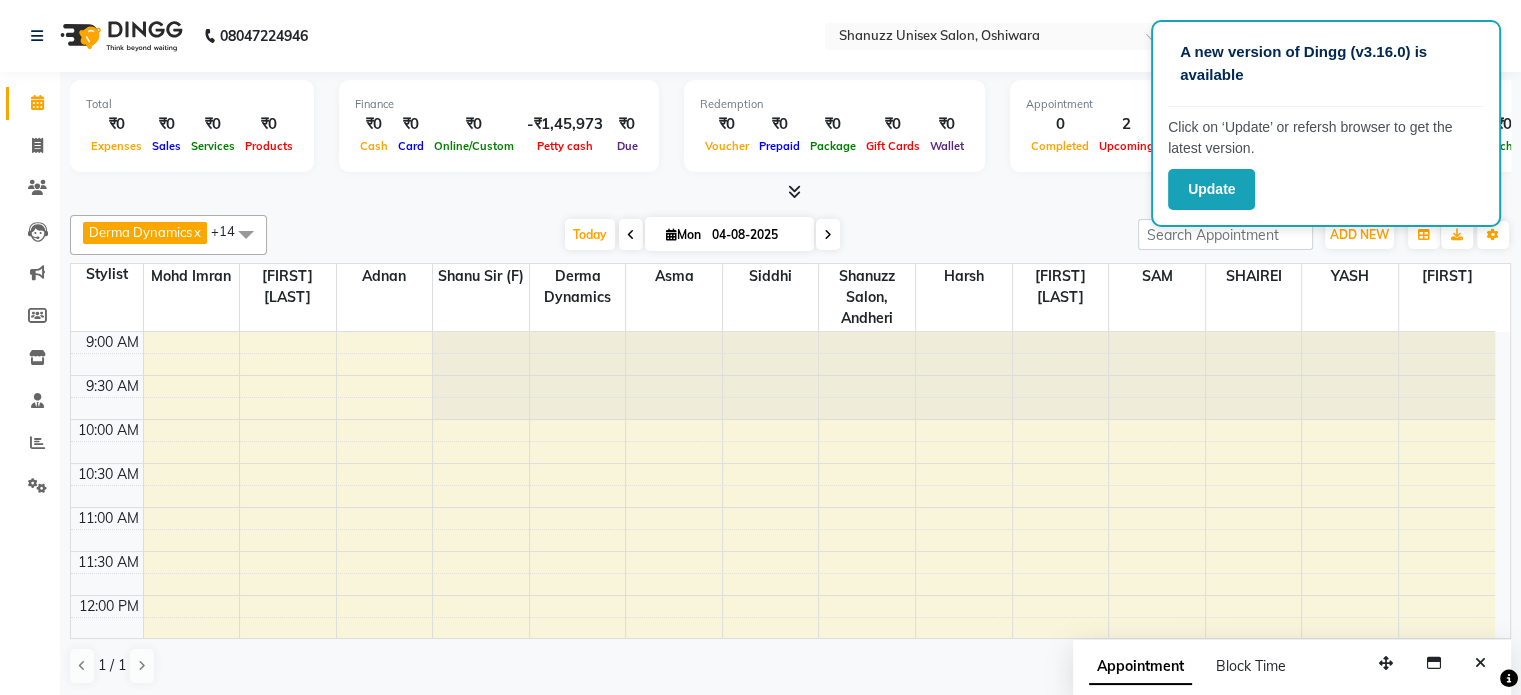 click on "04-08-2025" at bounding box center [756, 235] 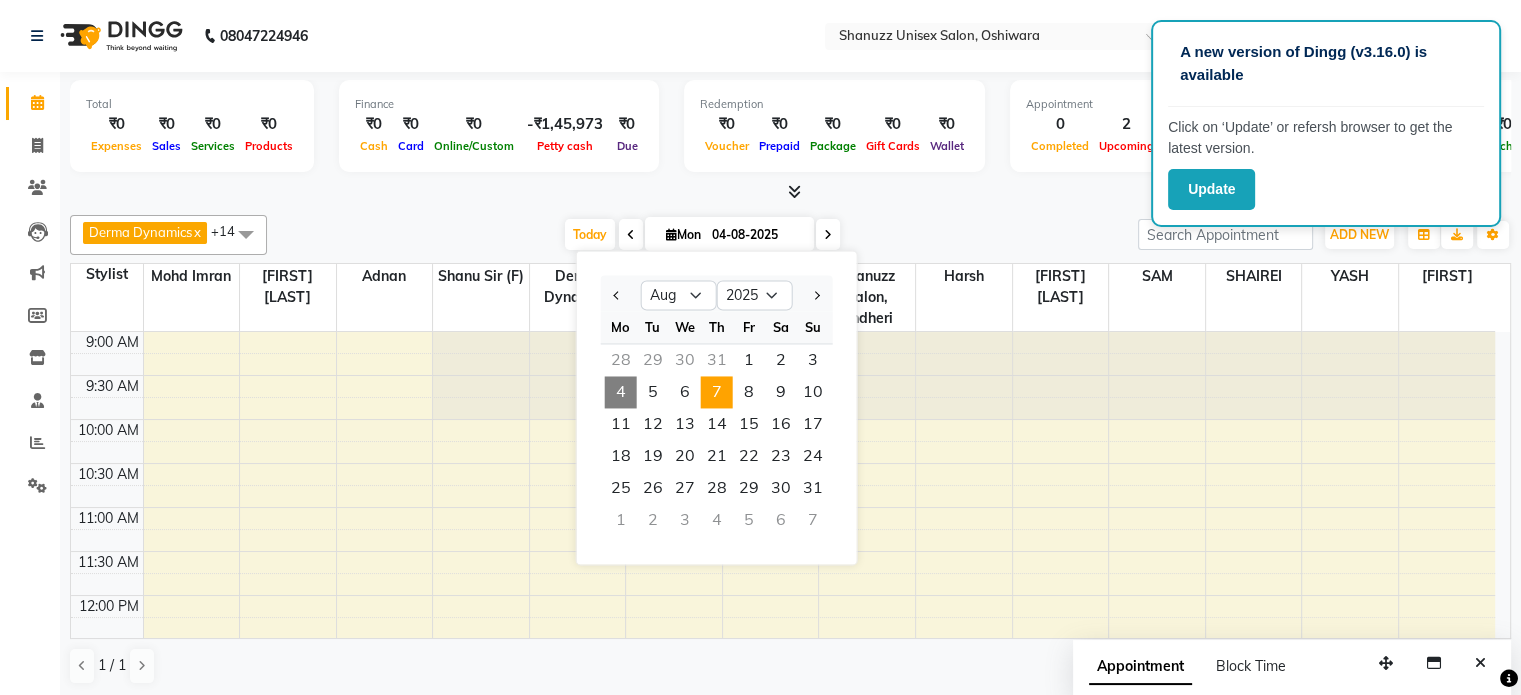 click on "7" at bounding box center [717, 392] 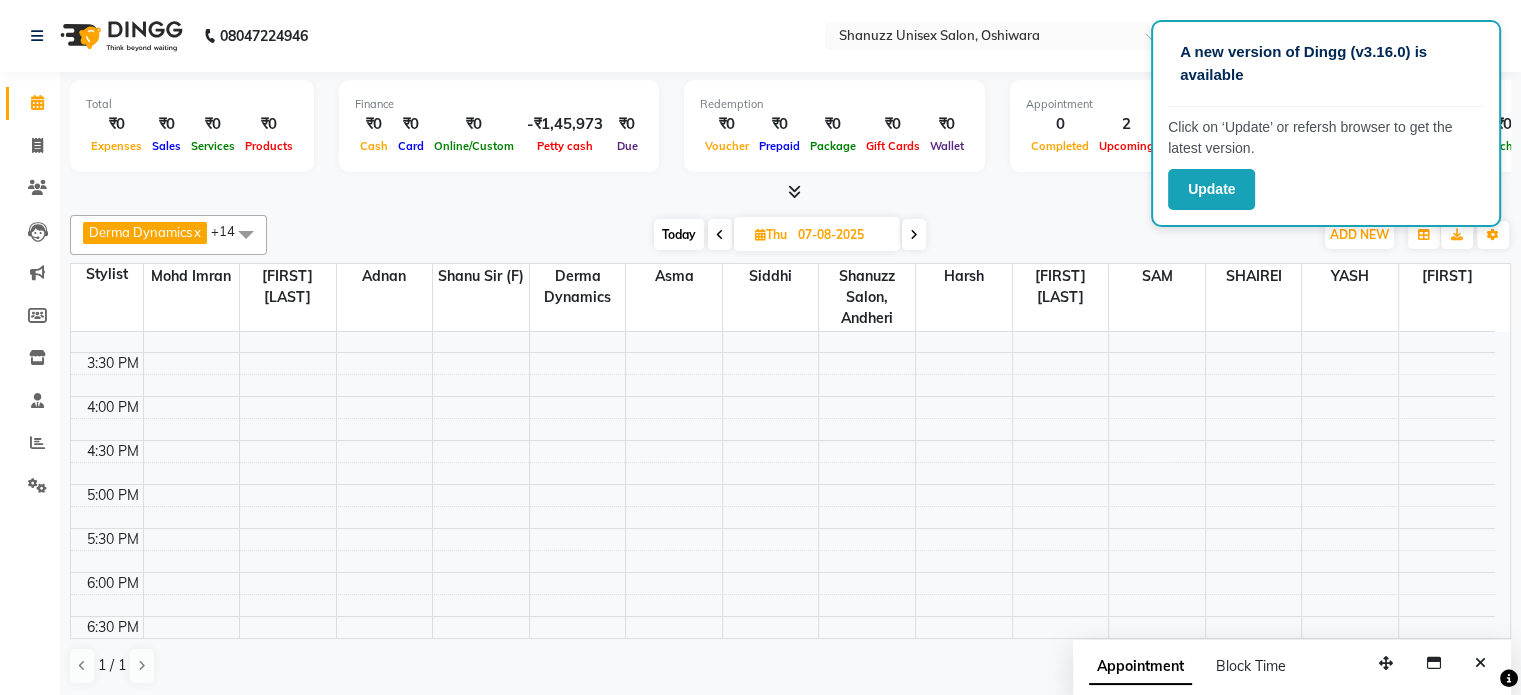 scroll, scrollTop: 552, scrollLeft: 0, axis: vertical 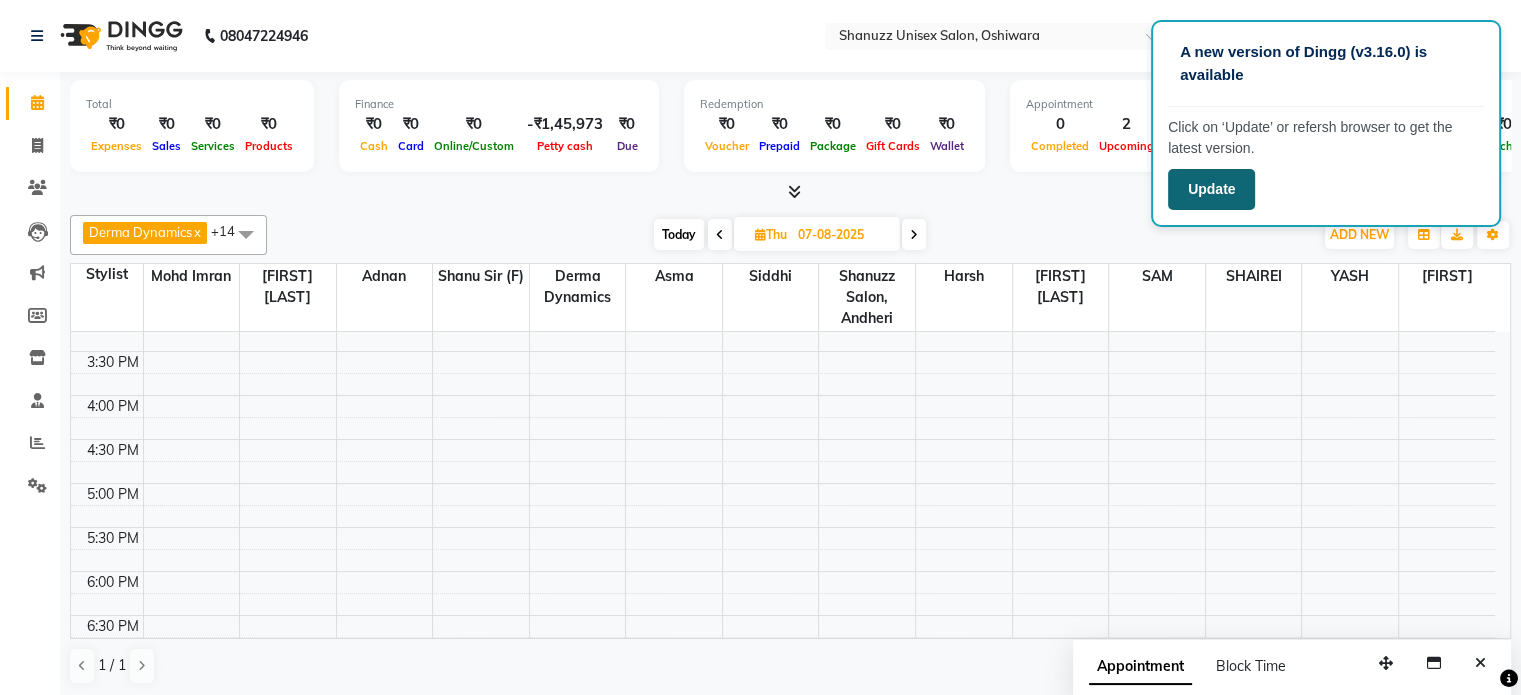 click on "Update" 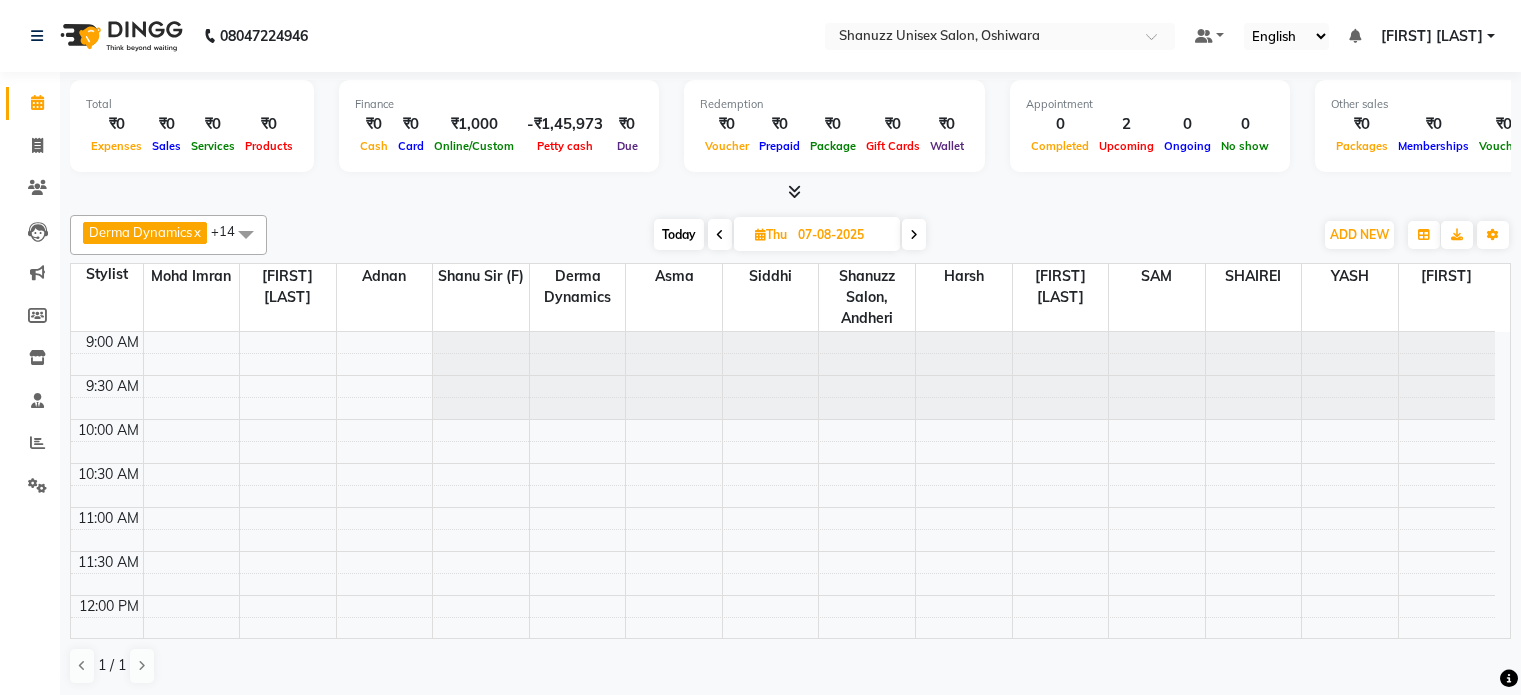 scroll, scrollTop: 0, scrollLeft: 0, axis: both 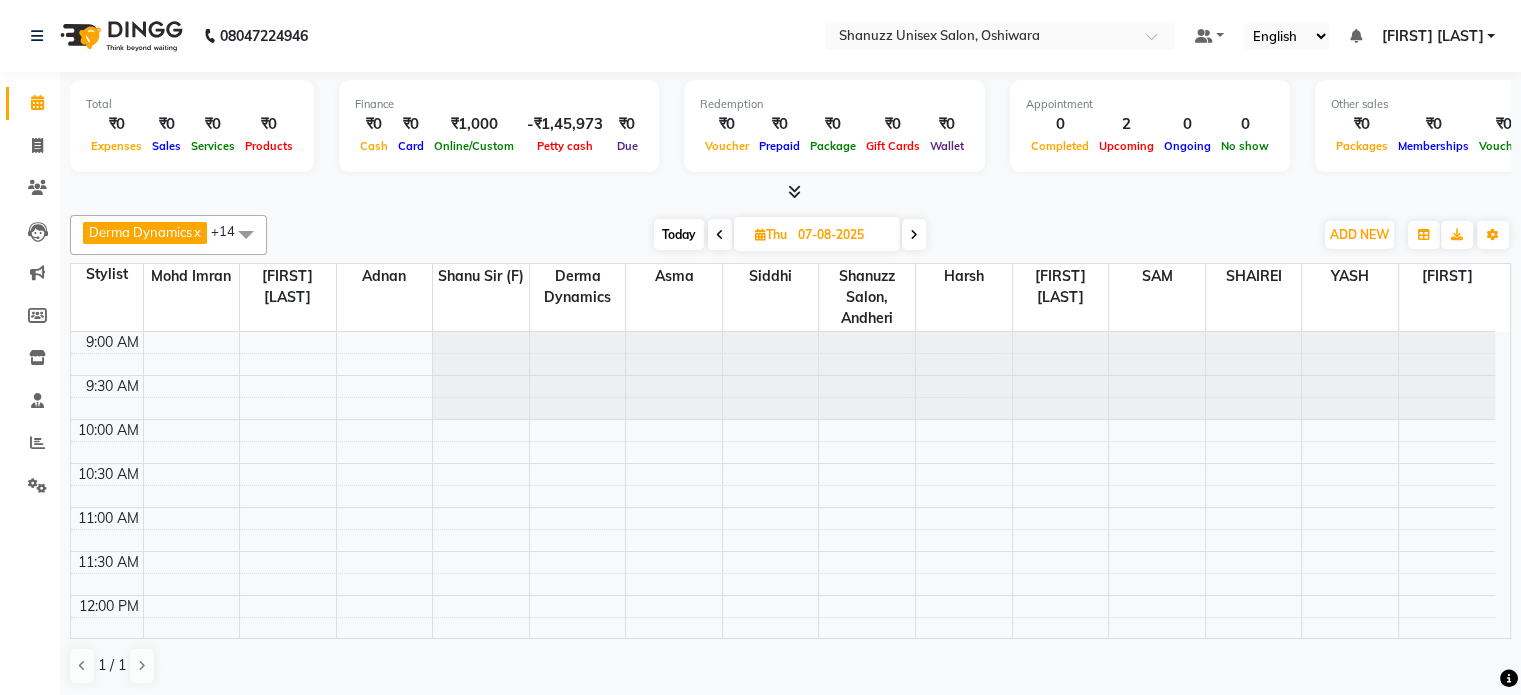 click on "Thu" at bounding box center (771, 234) 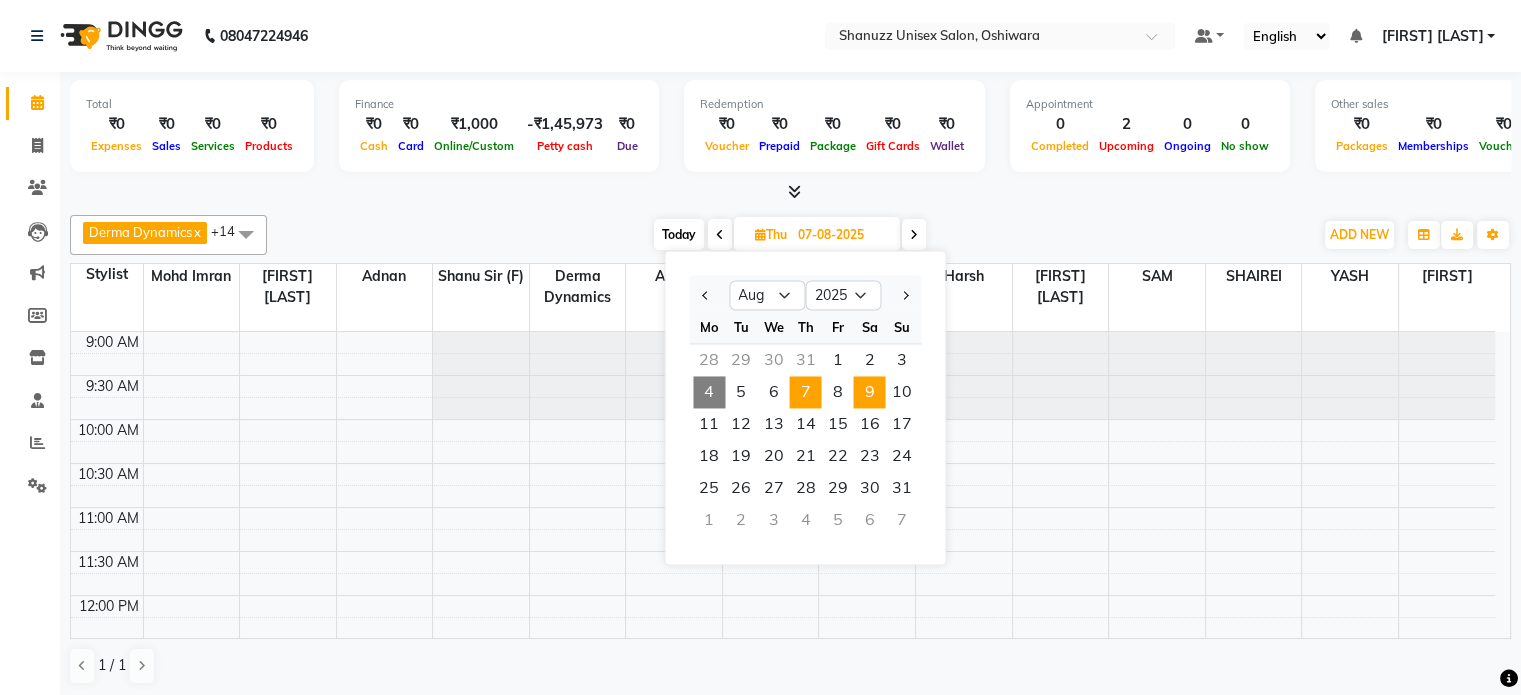 click on "9" at bounding box center (869, 392) 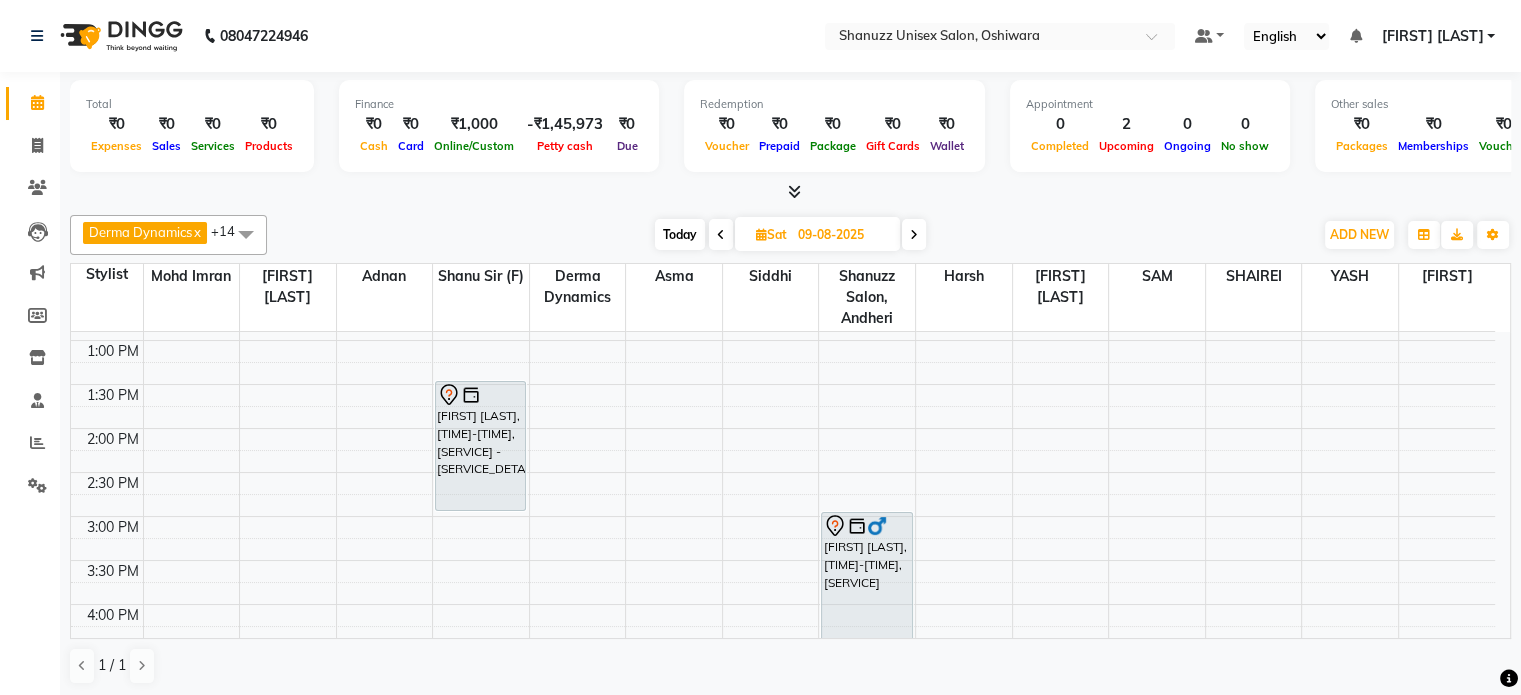 scroll, scrollTop: 367, scrollLeft: 0, axis: vertical 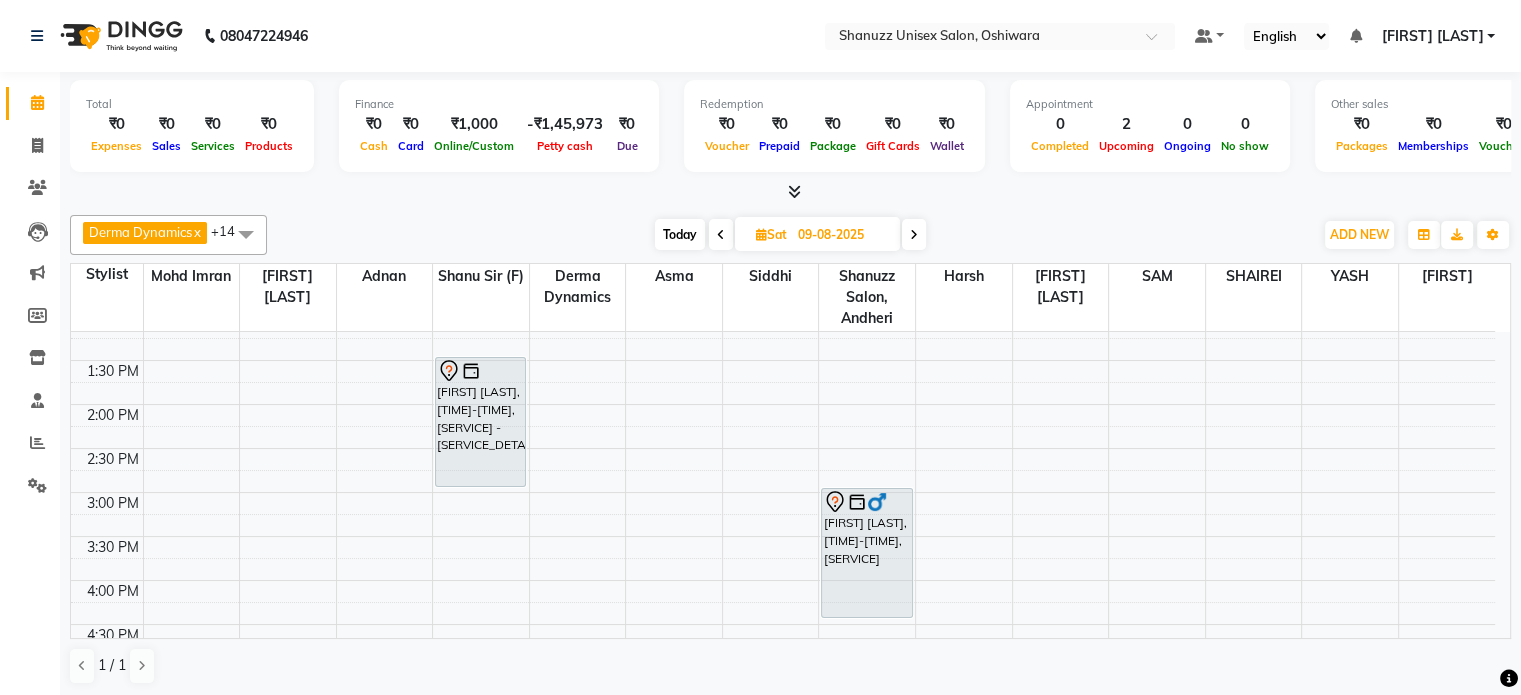 click on "Today" at bounding box center (680, 234) 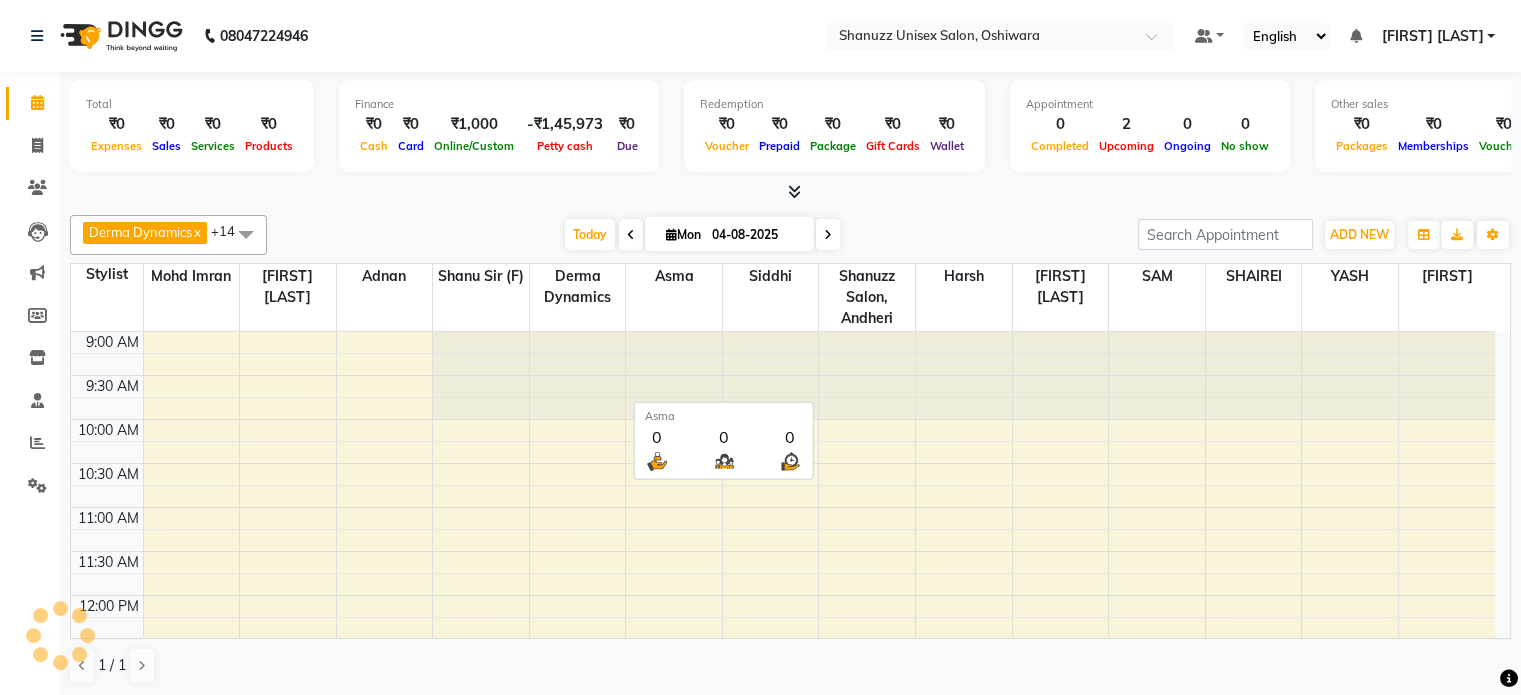 scroll, scrollTop: 350, scrollLeft: 0, axis: vertical 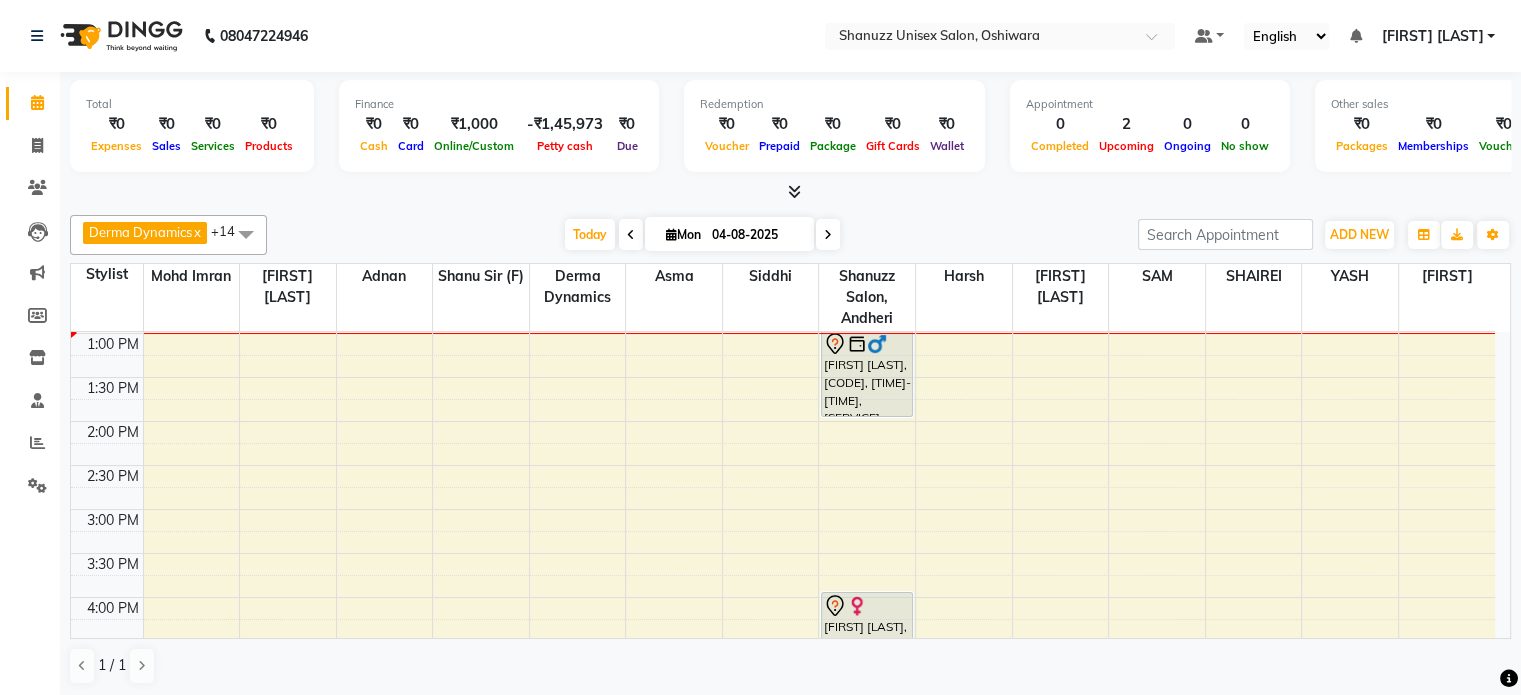 click on "04-08-2025" at bounding box center [756, 235] 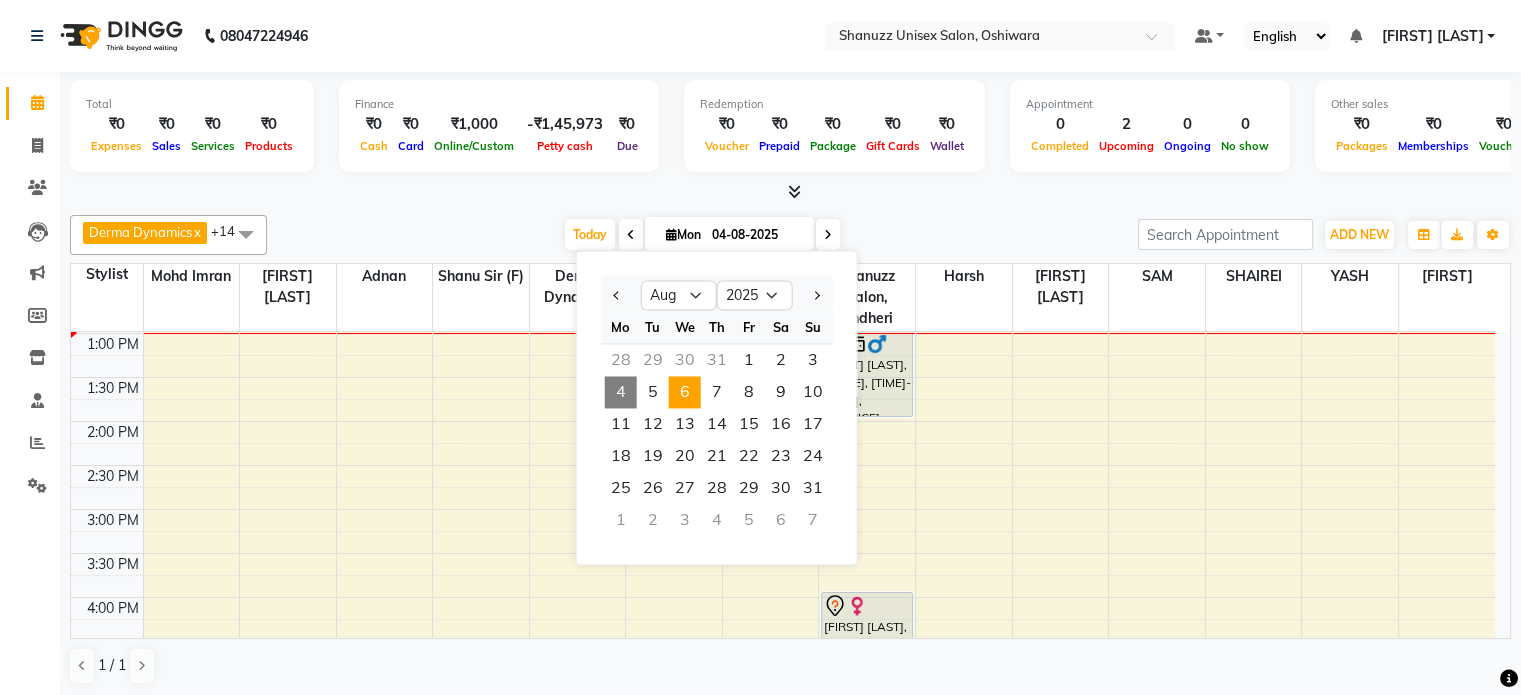 click on "6" at bounding box center [685, 392] 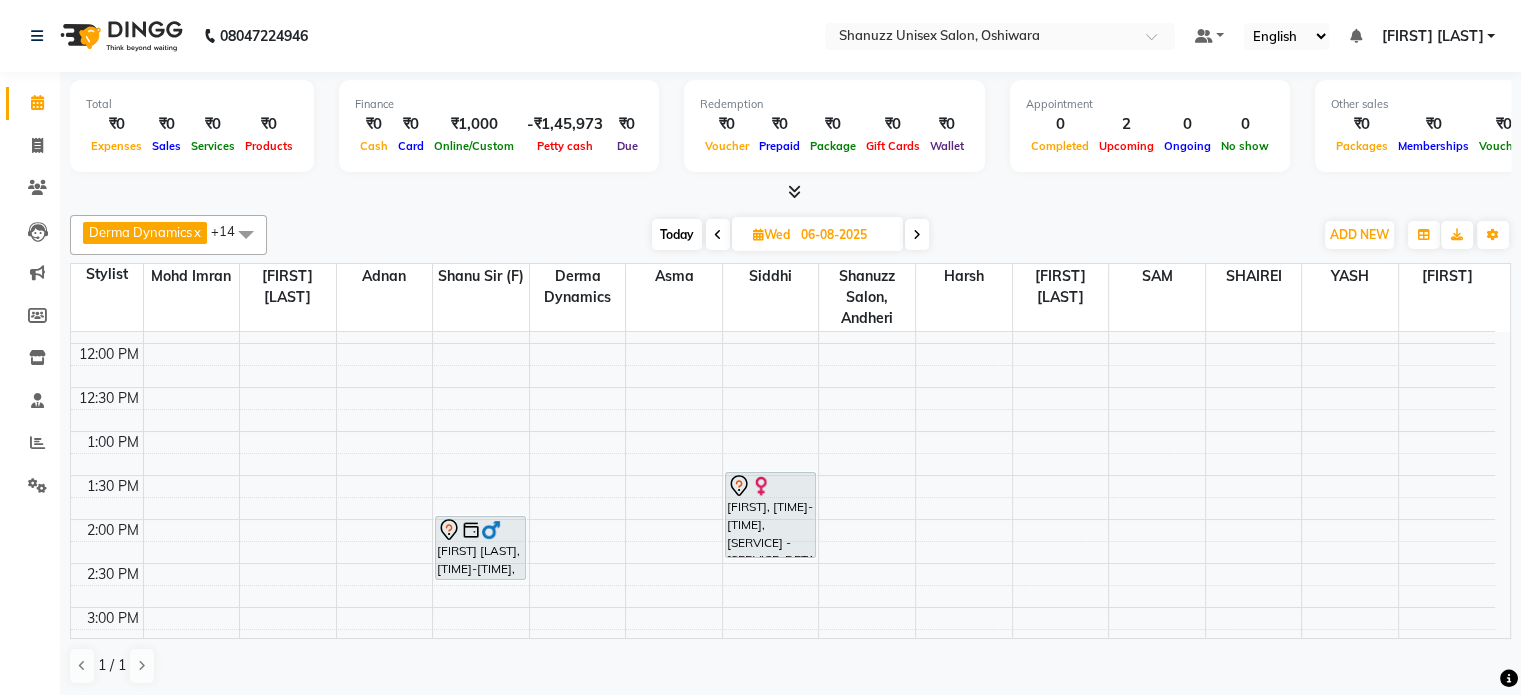 scroll, scrollTop: 247, scrollLeft: 0, axis: vertical 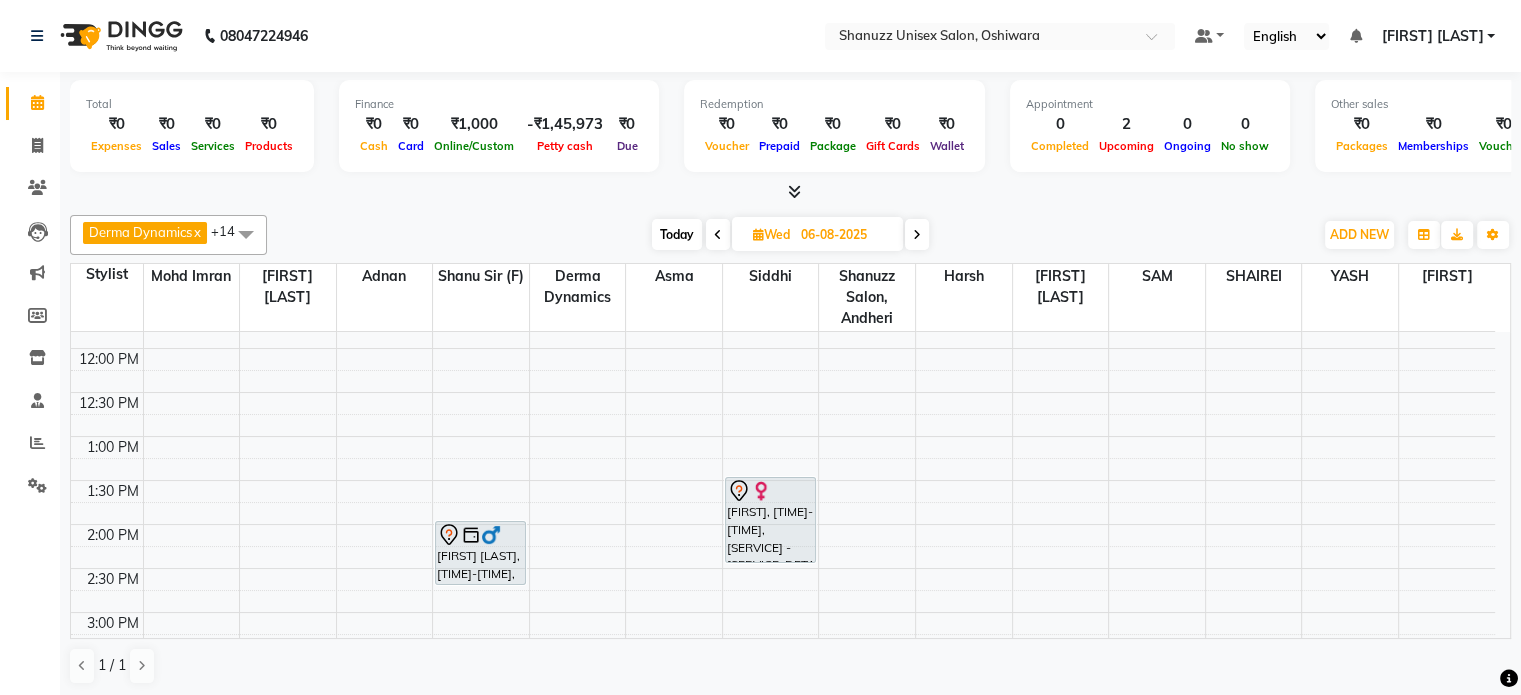 click on "[TIME] [TIME] [TIME] [TIME] [TIME] [TIME] [TIME] [TIME] [TIME] [TIME] [TIME] [TIME] [TIME] [TIME] [TIME] [TIME] [TIME] [TIME] [TIME] [TIME] [TIME] [TIME] [TIME] [TIME]             [FIRST] [LAST], [TIME]-[TIME], [SERVICE] - [SERVICE_DETAILS]             [FIRST] [LAST], [TIME]-[TIME], [SERVICE] - [SERVICE_DETAILS]             [FIRST], [TIME]-[TIME], [SERVICE] - [SERVICE_DETAILS]             [FIRST] [LAST], [TIME]-[TIME], [SERVICE] - [SERVICE_DETAILS]" at bounding box center [783, 612] 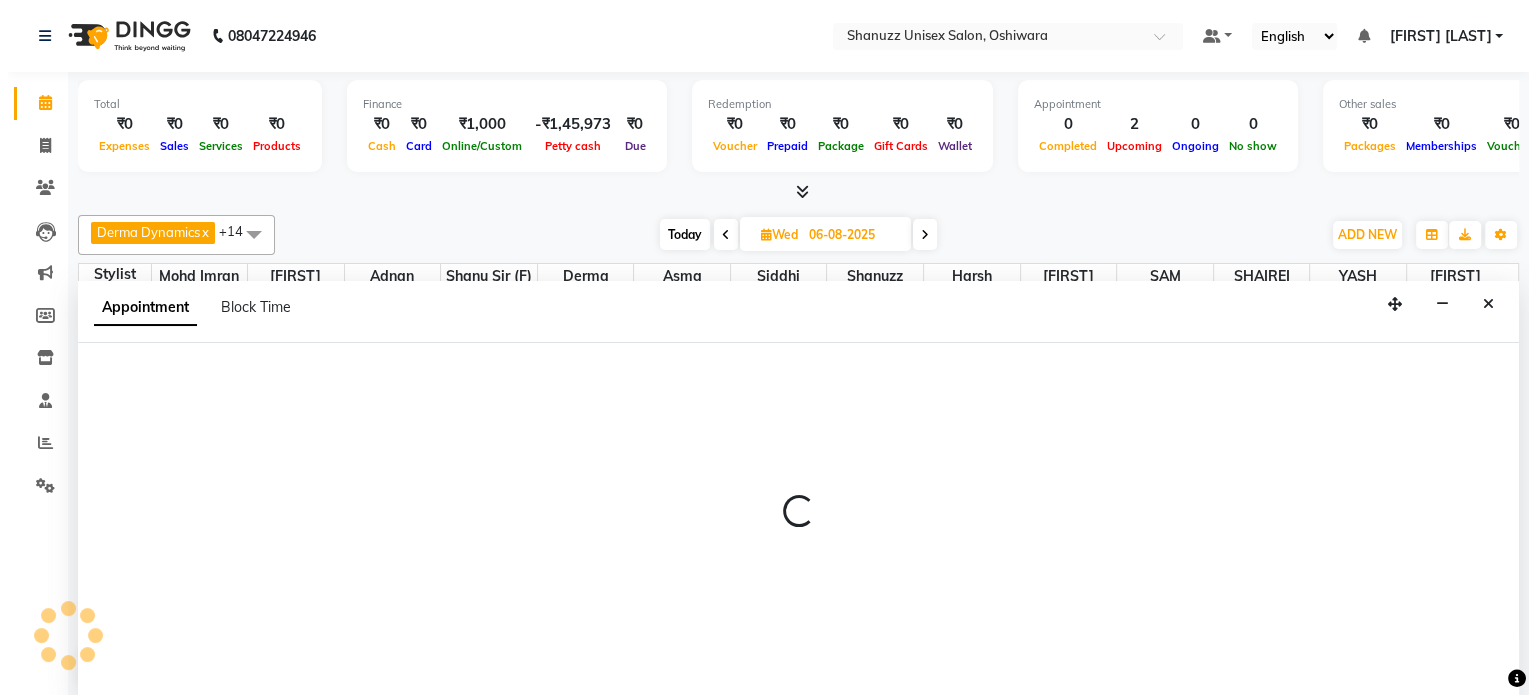 scroll, scrollTop: 0, scrollLeft: 0, axis: both 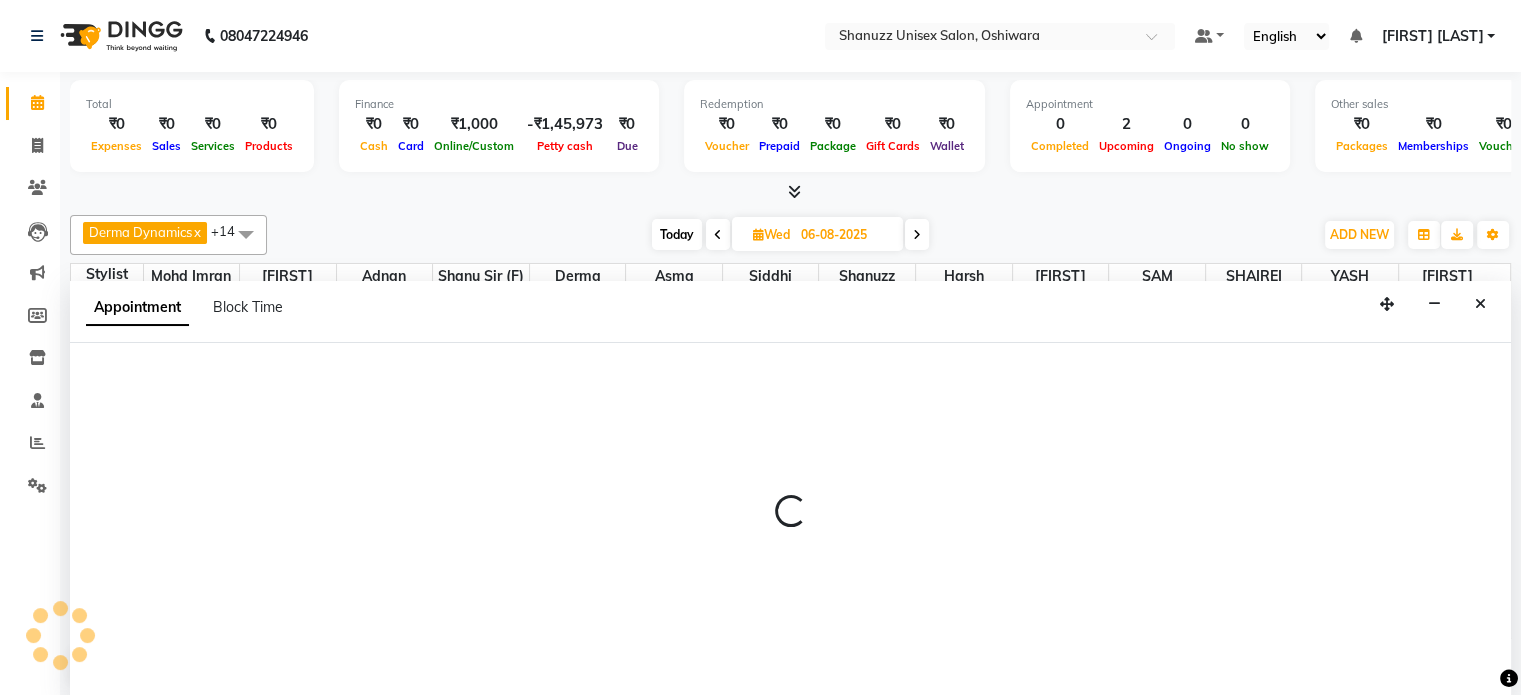 select on "70702" 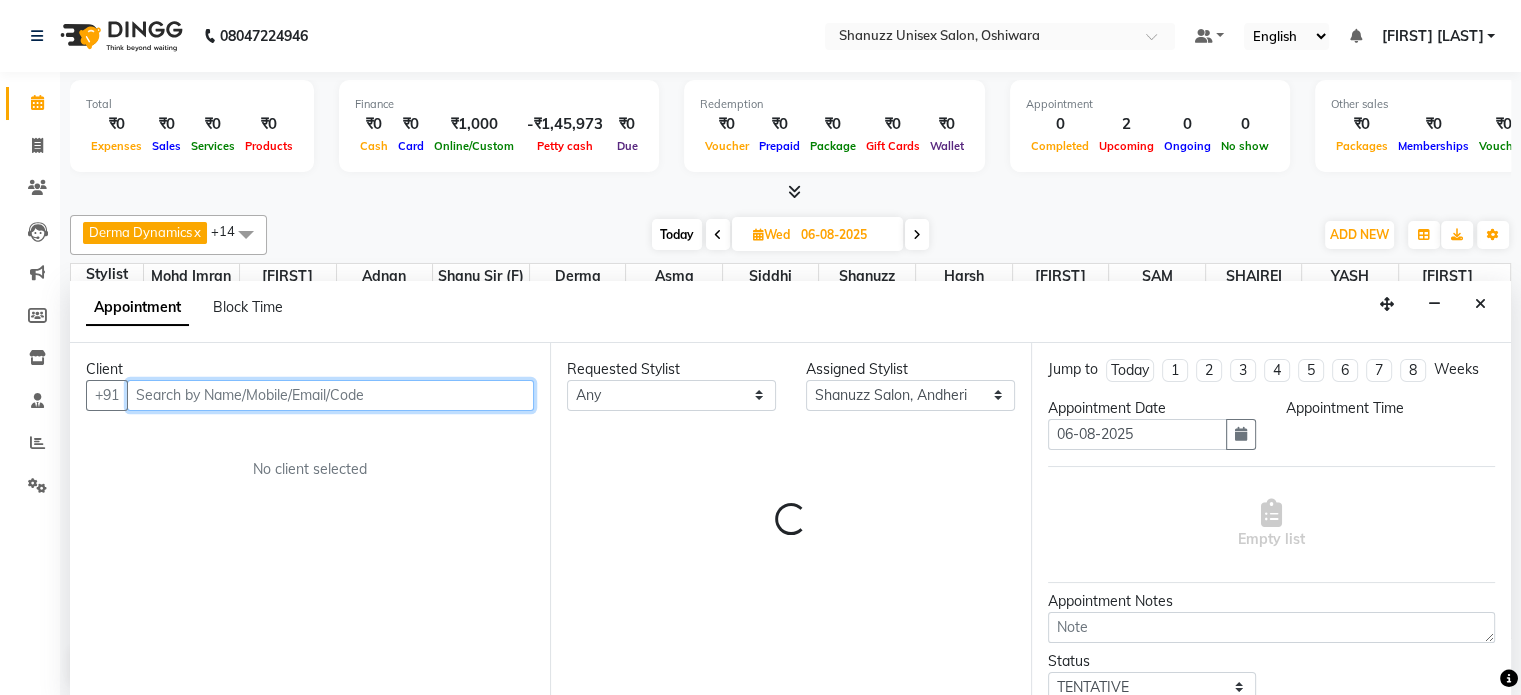 select on "720" 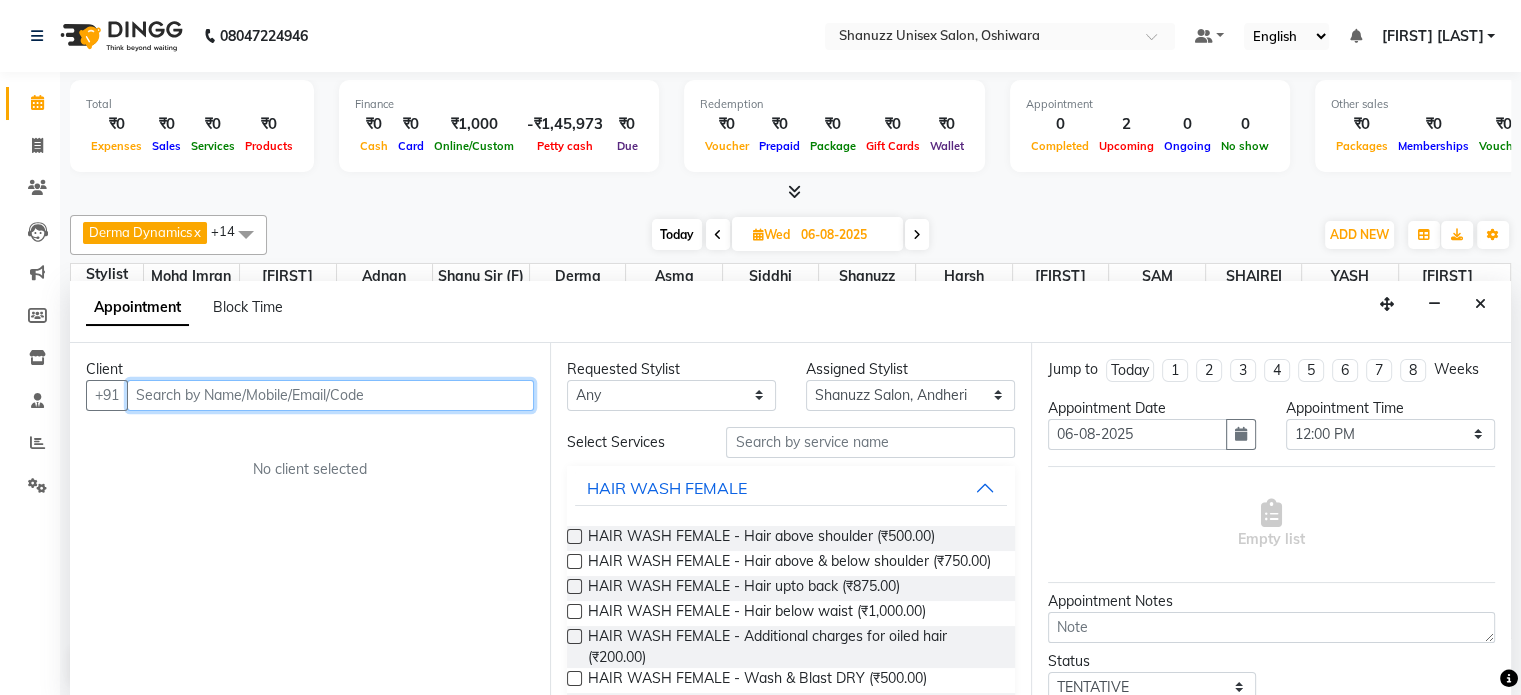 click at bounding box center (330, 395) 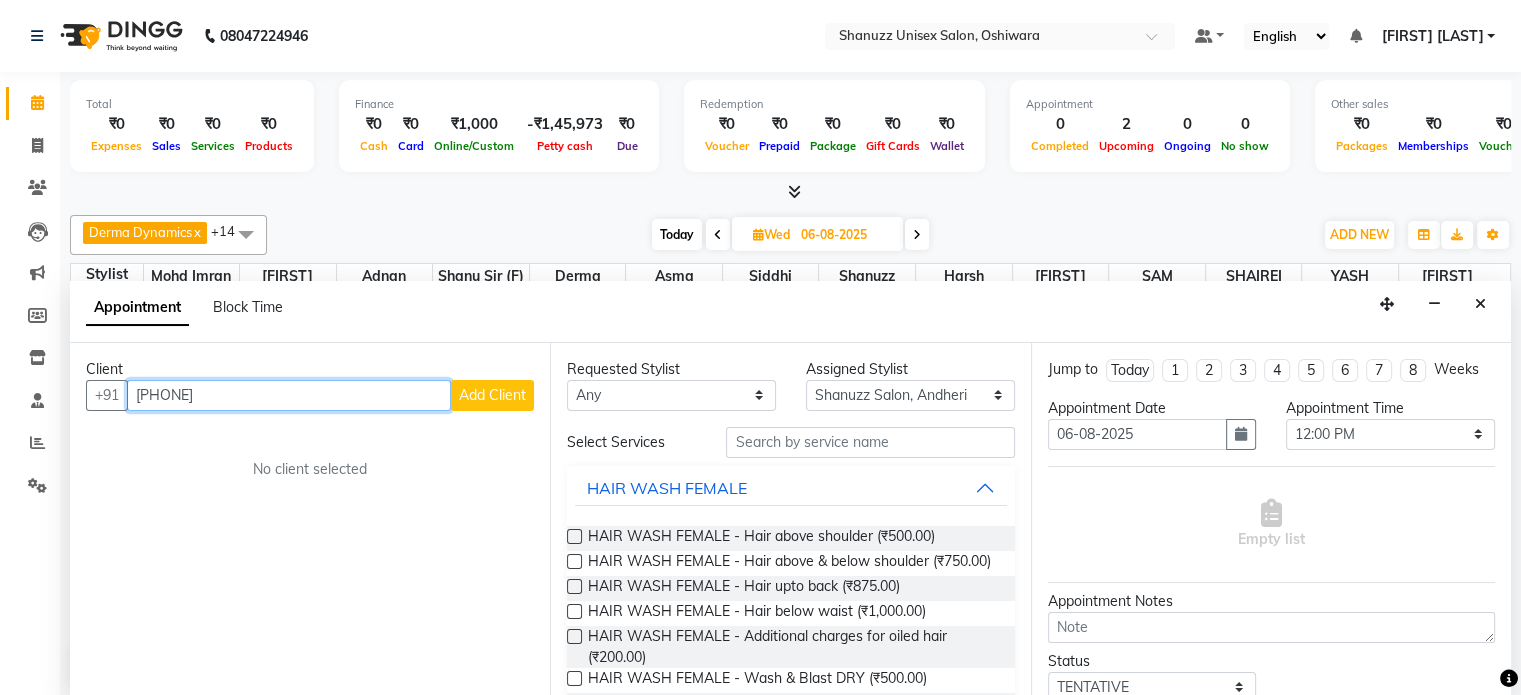 type on "[PHONE]" 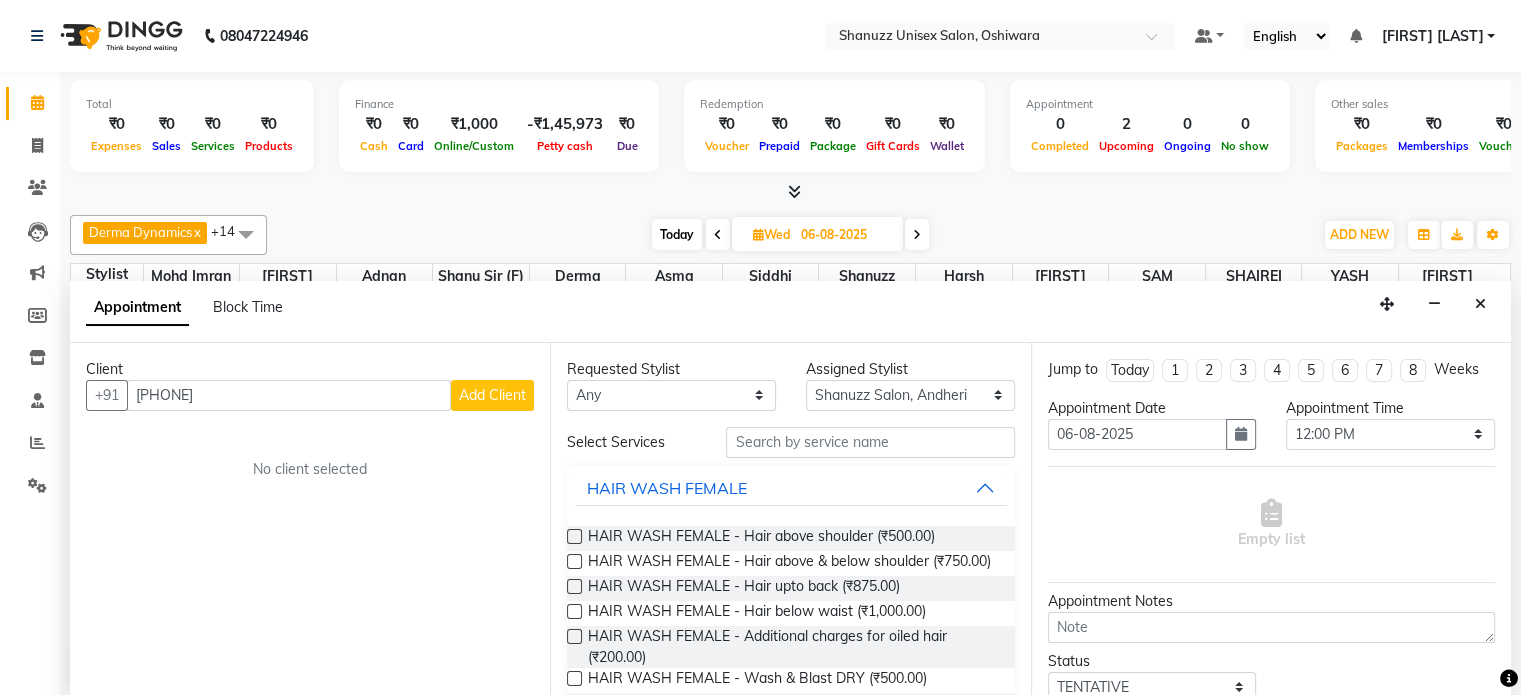 click on "Add Client" at bounding box center (492, 395) 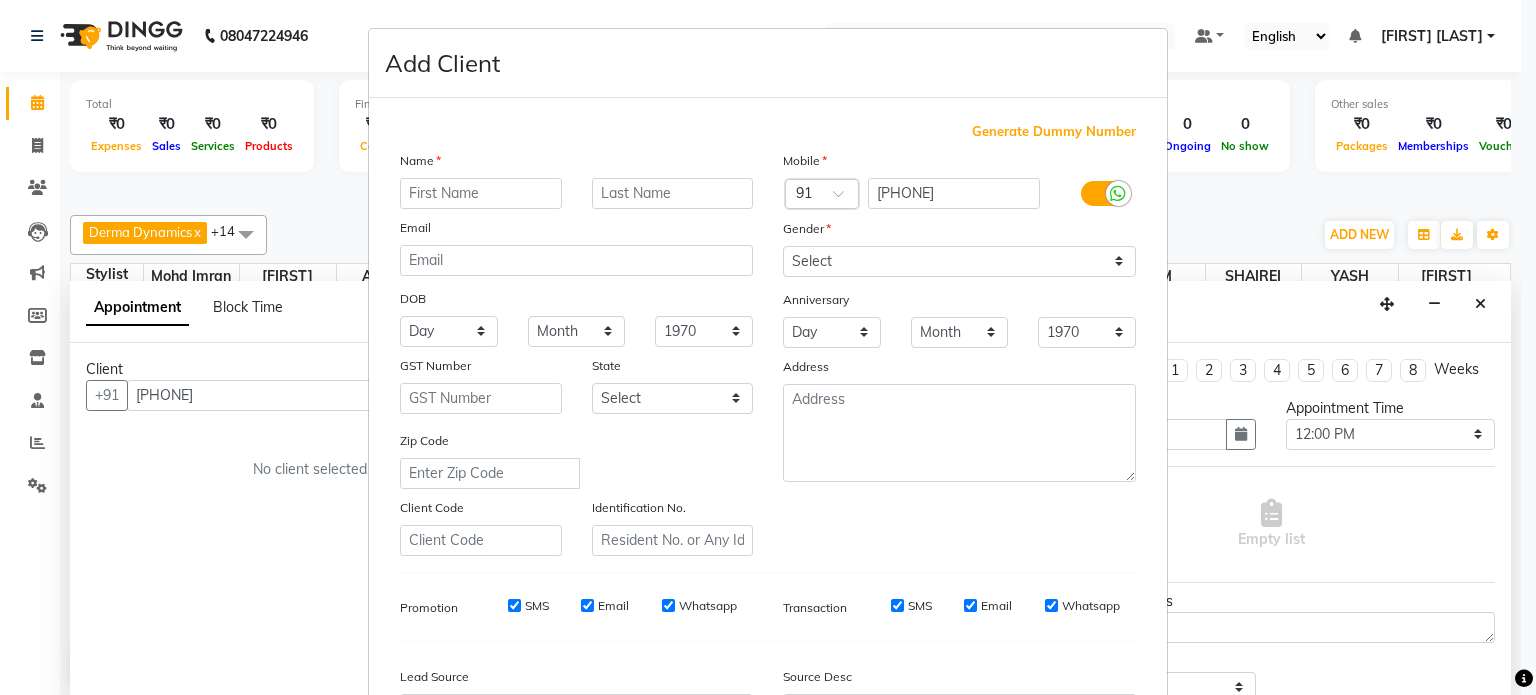 click at bounding box center (481, 193) 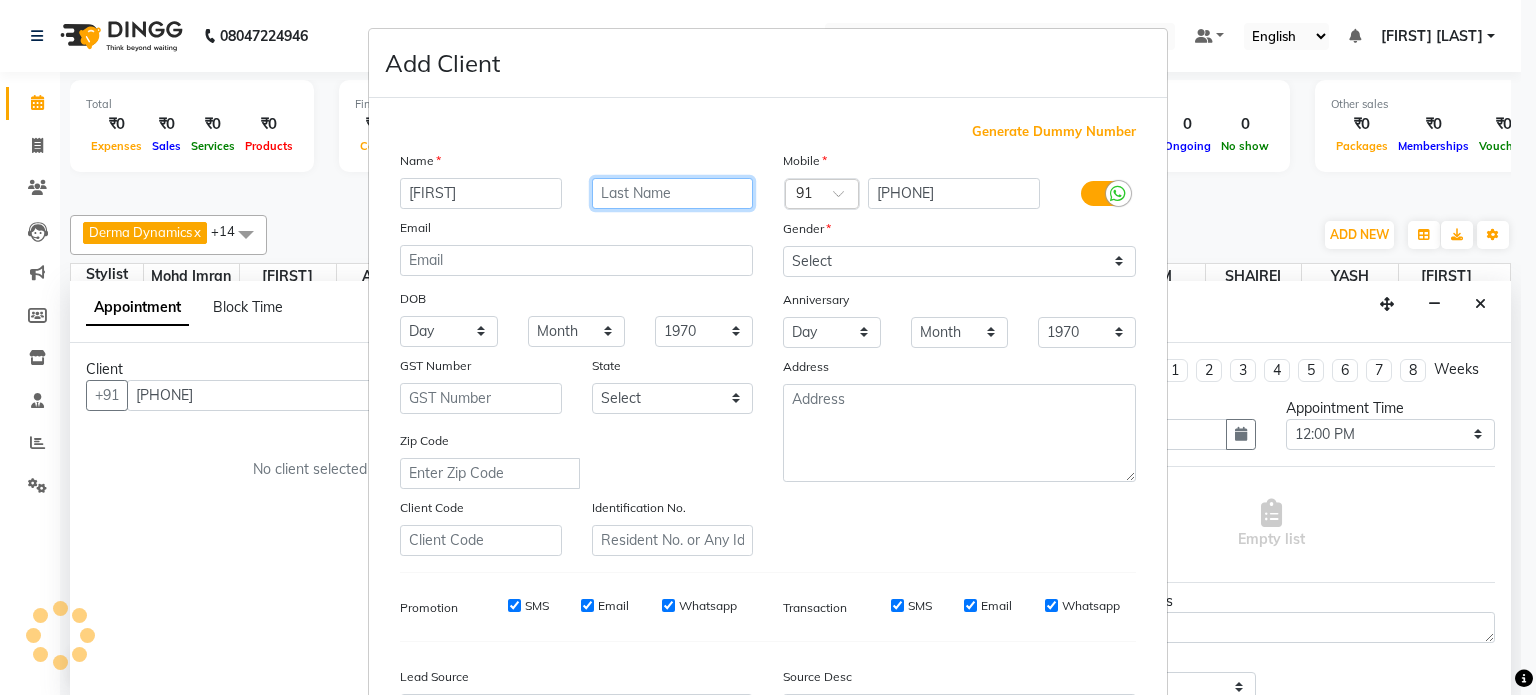 click at bounding box center [673, 193] 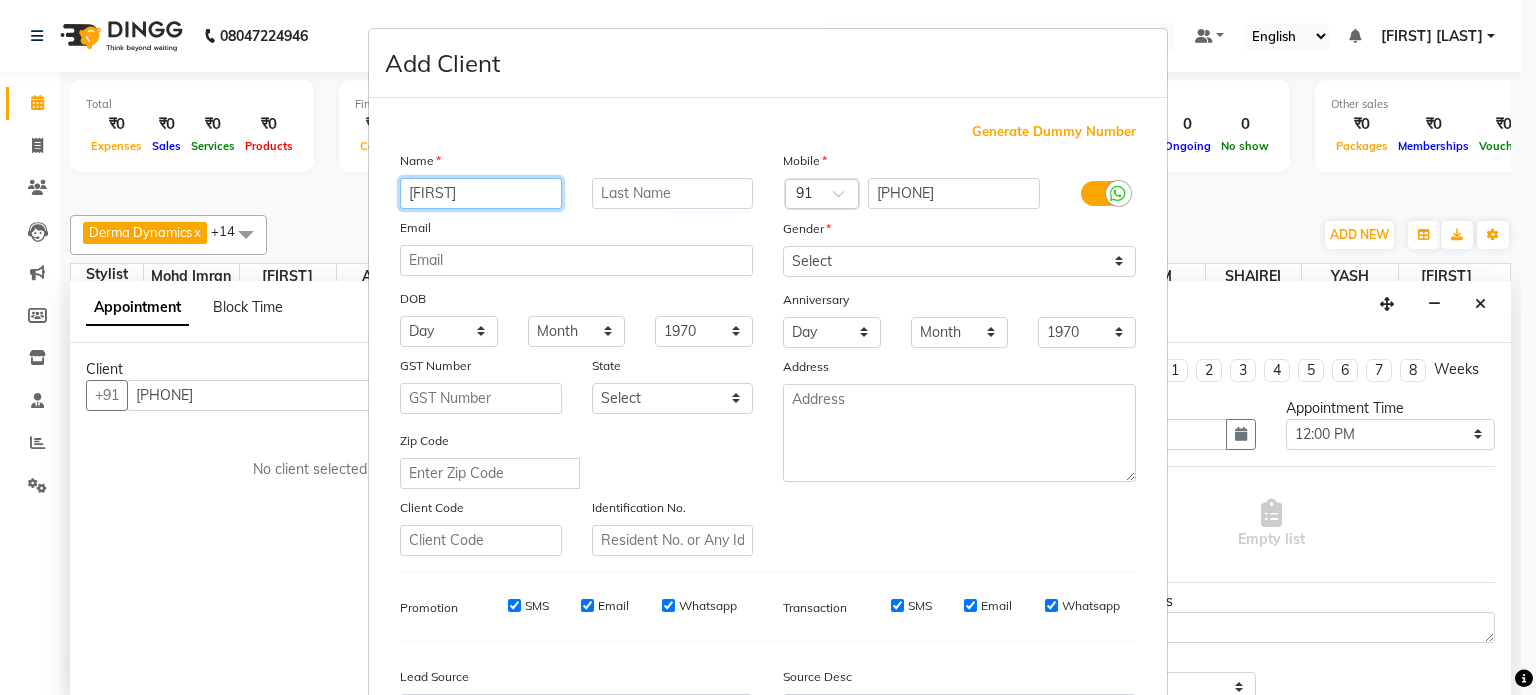 click on "[FIRST]" at bounding box center [481, 193] 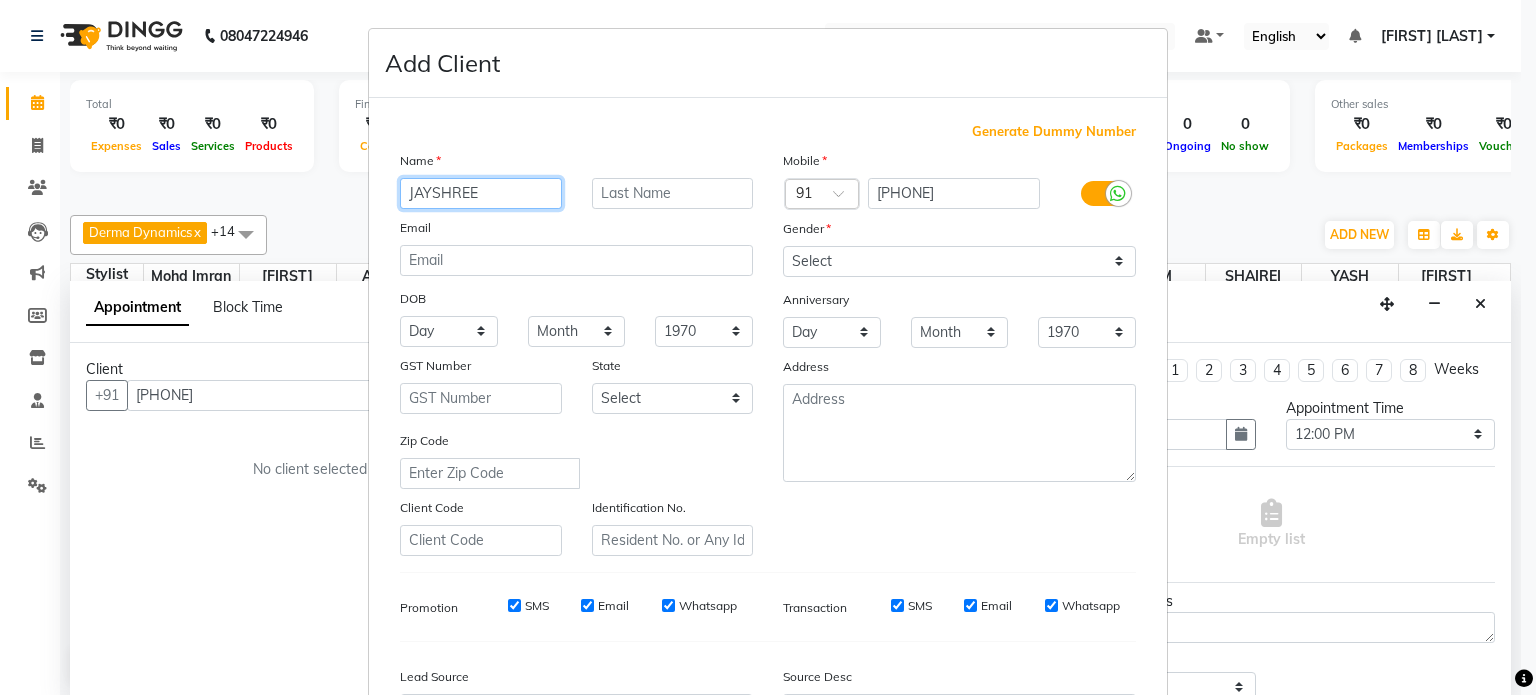 type on "JAYSHREE" 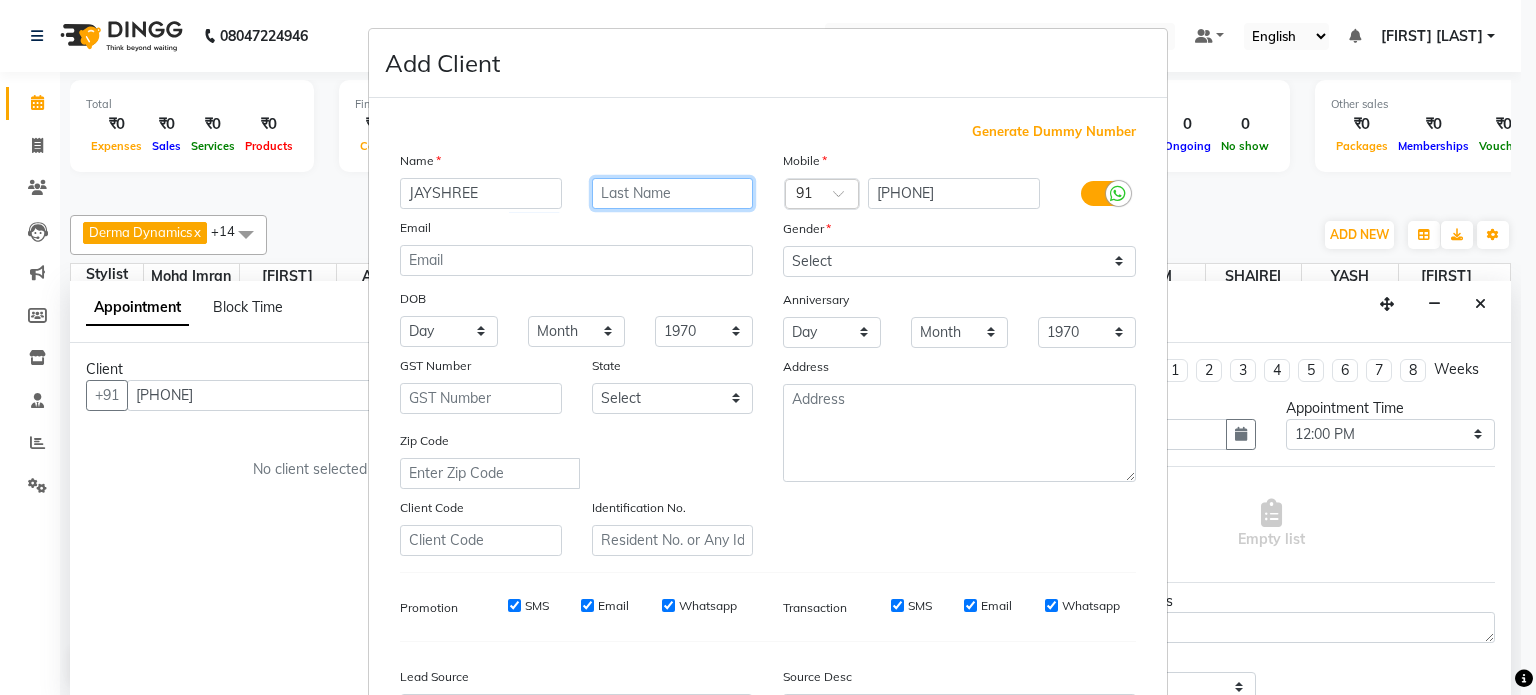 click at bounding box center [673, 193] 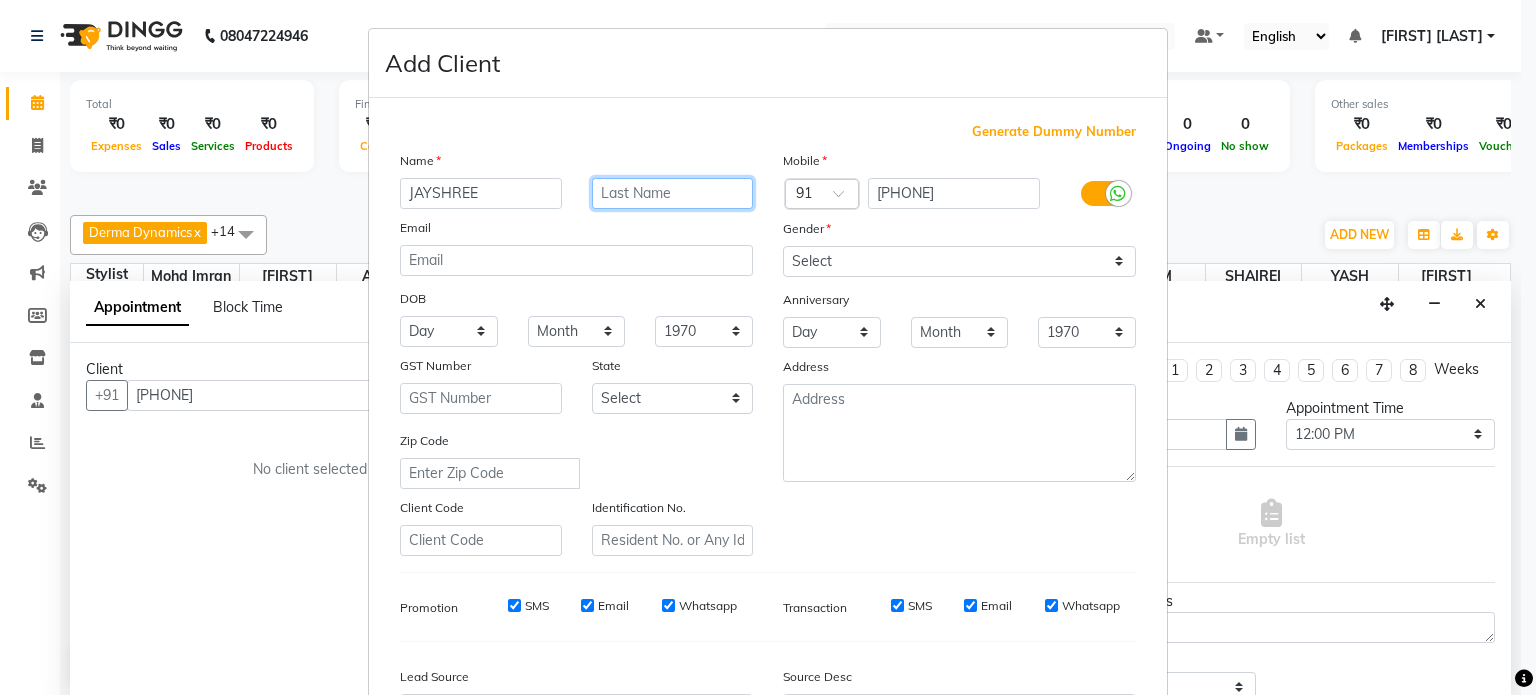type on "N" 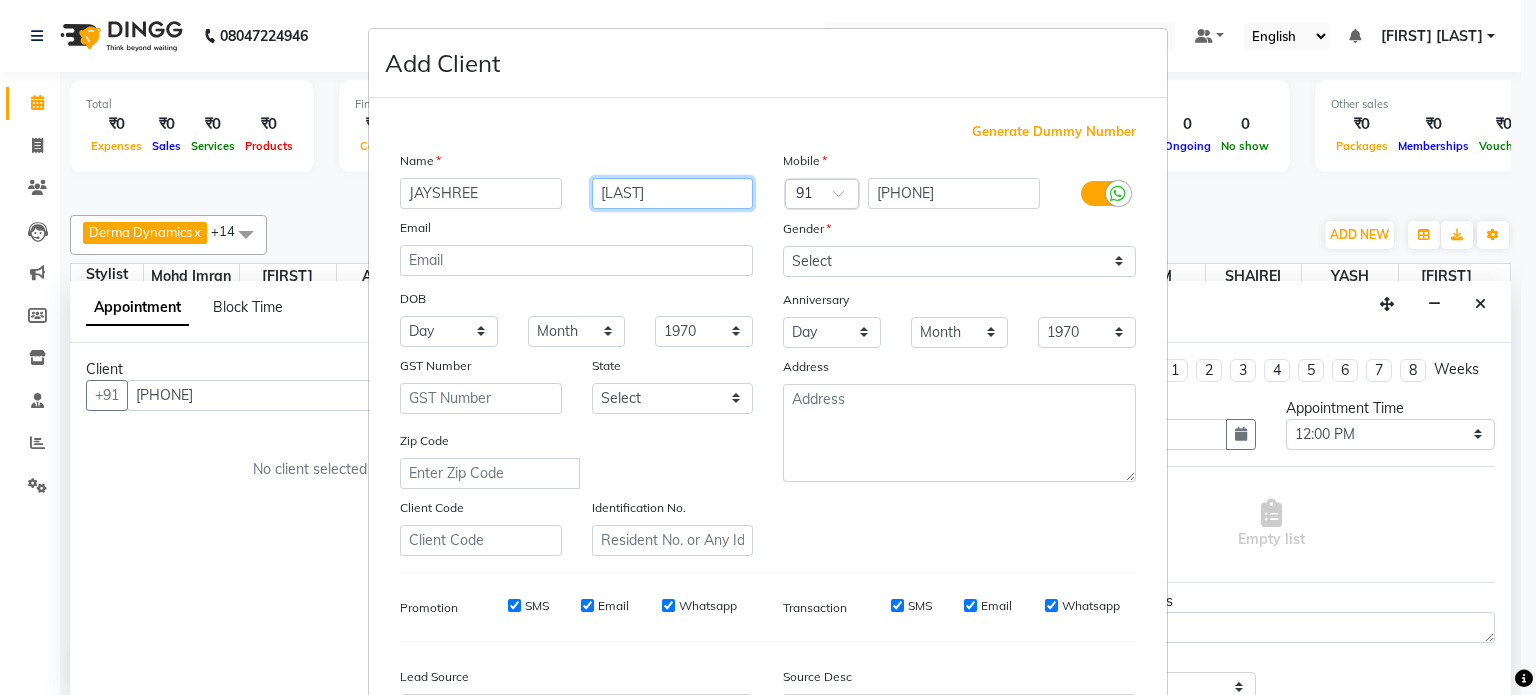 type on "[LAST]" 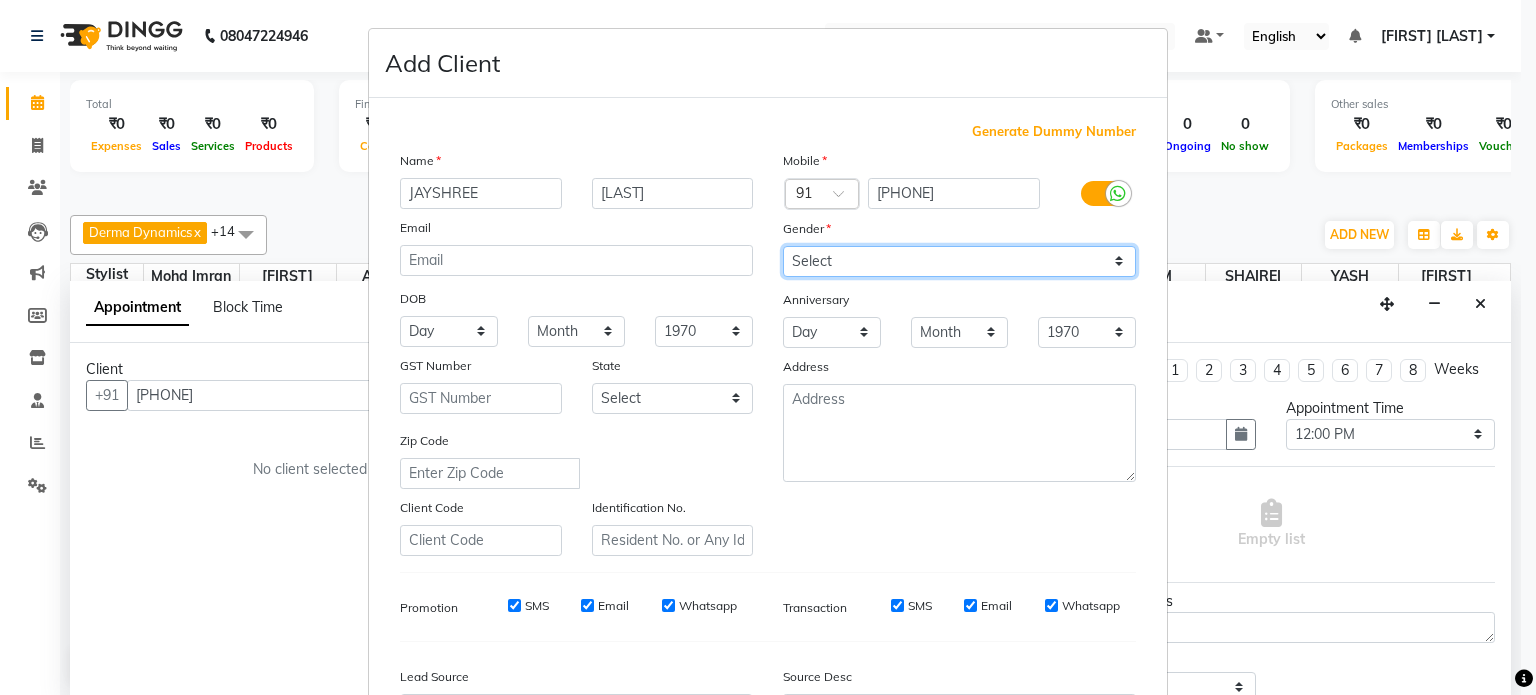 click on "Select Male Female Other Prefer Not To Say" at bounding box center (959, 261) 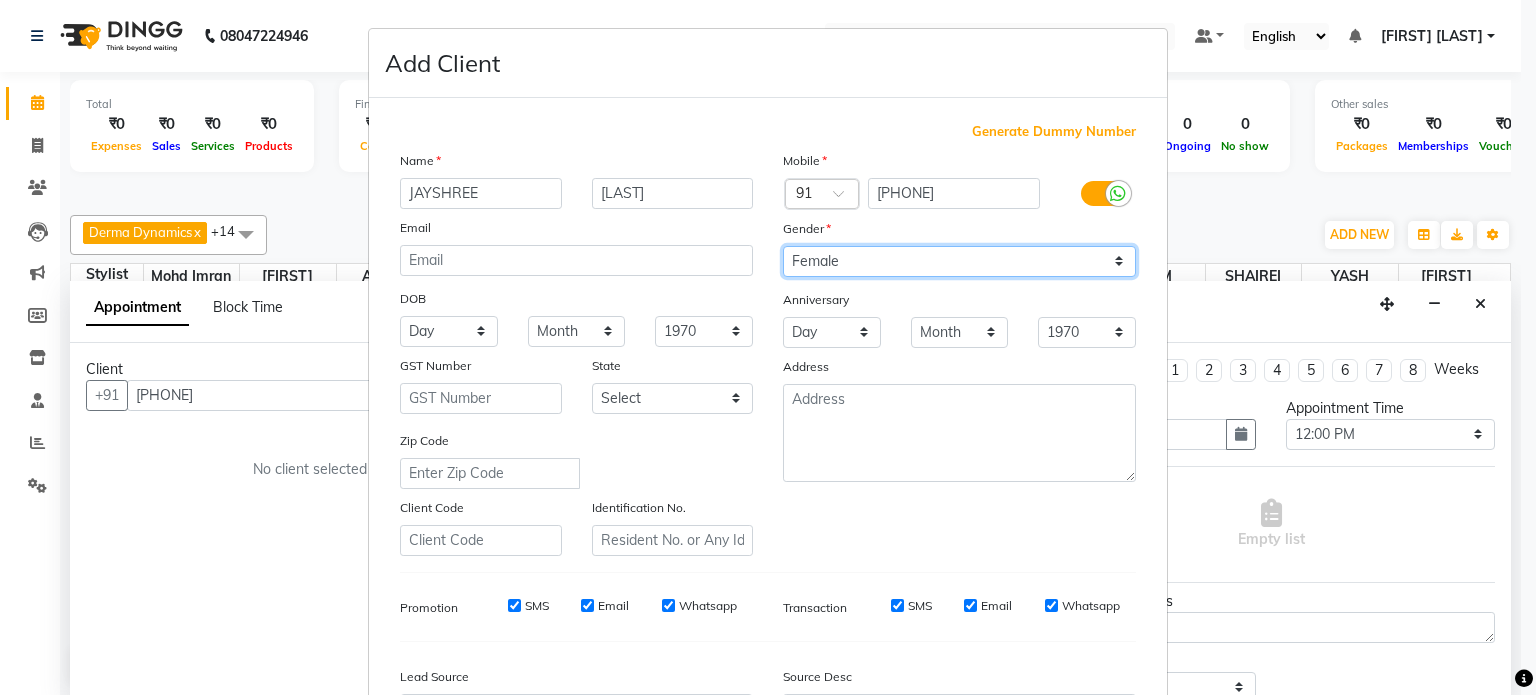 click on "Select Male Female Other Prefer Not To Say" at bounding box center (959, 261) 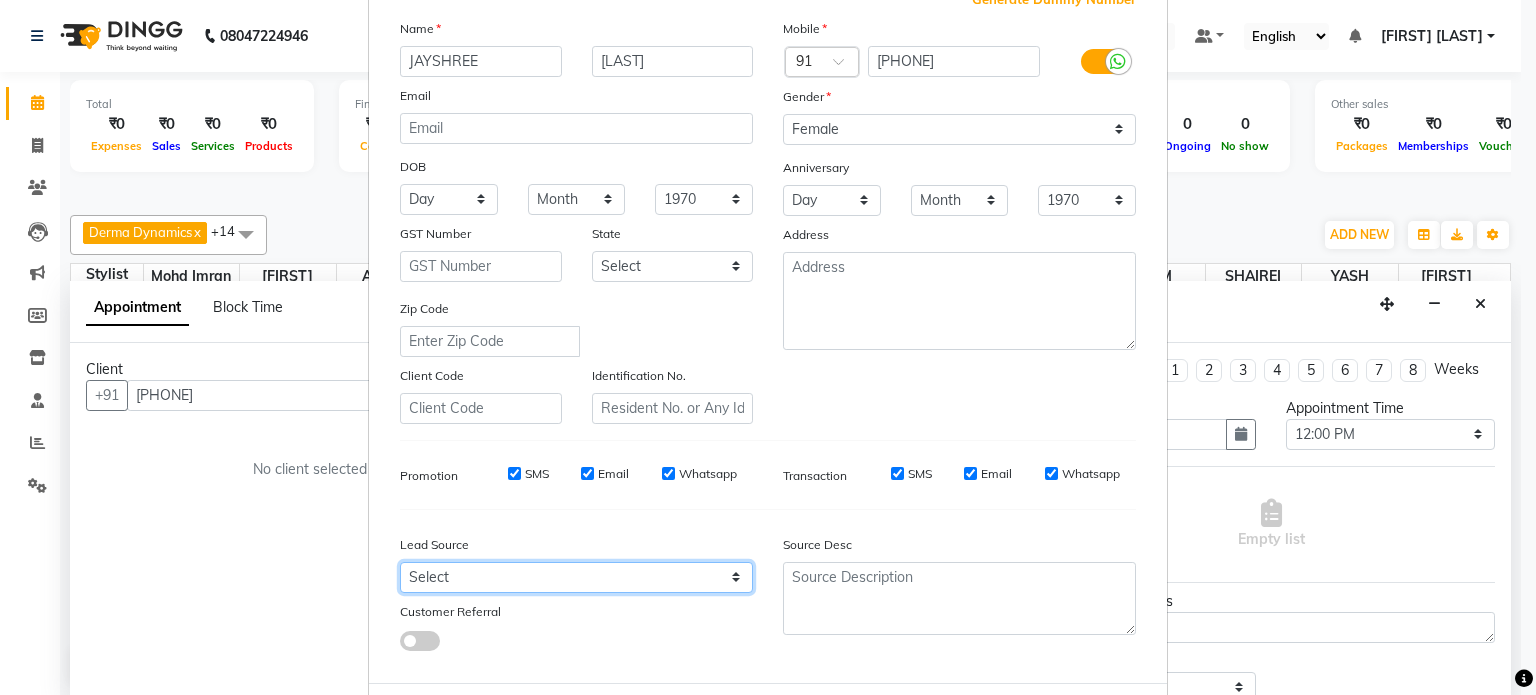 click on "Select Walk-in Referral Internet Friend Word of Mouth Advertisement Facebook JustDial Google Other" at bounding box center [576, 577] 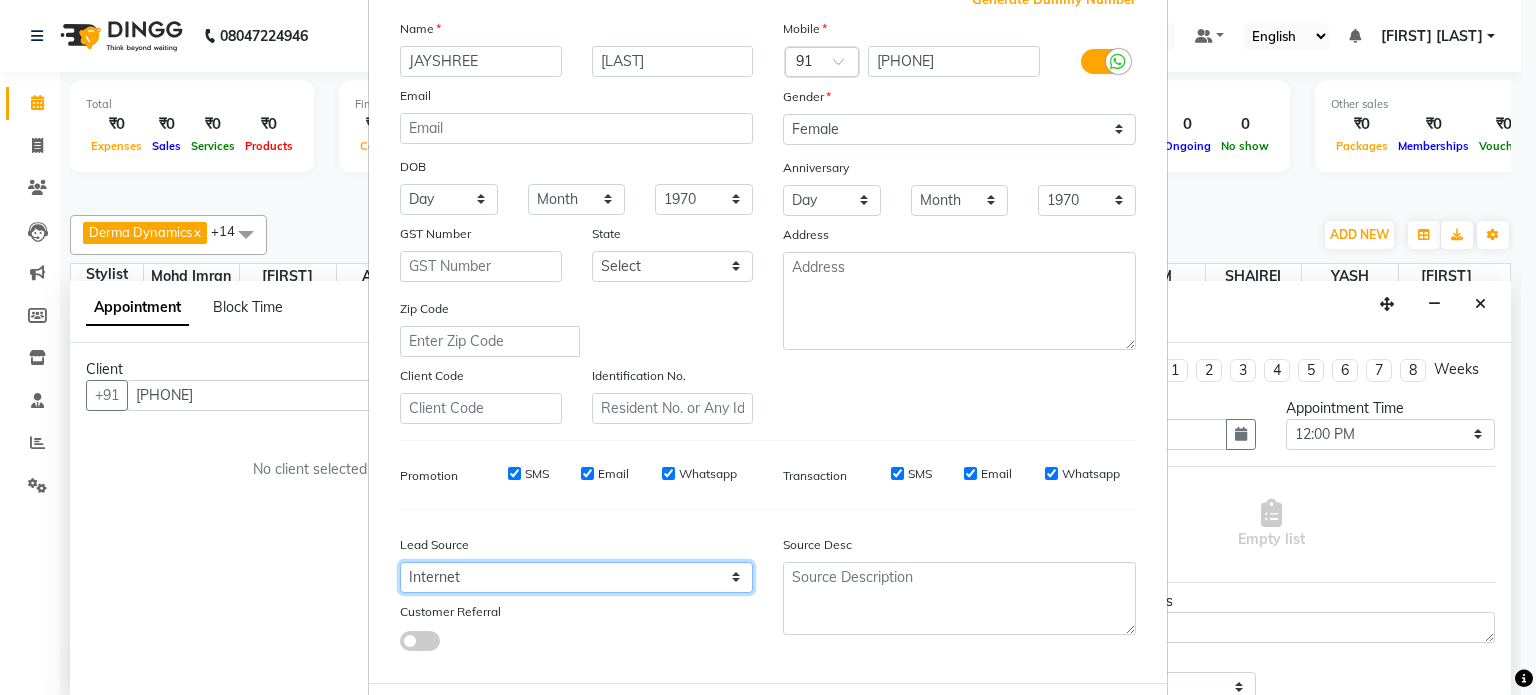 click on "Select Walk-in Referral Internet Friend Word of Mouth Advertisement Facebook JustDial Google Other" at bounding box center (576, 577) 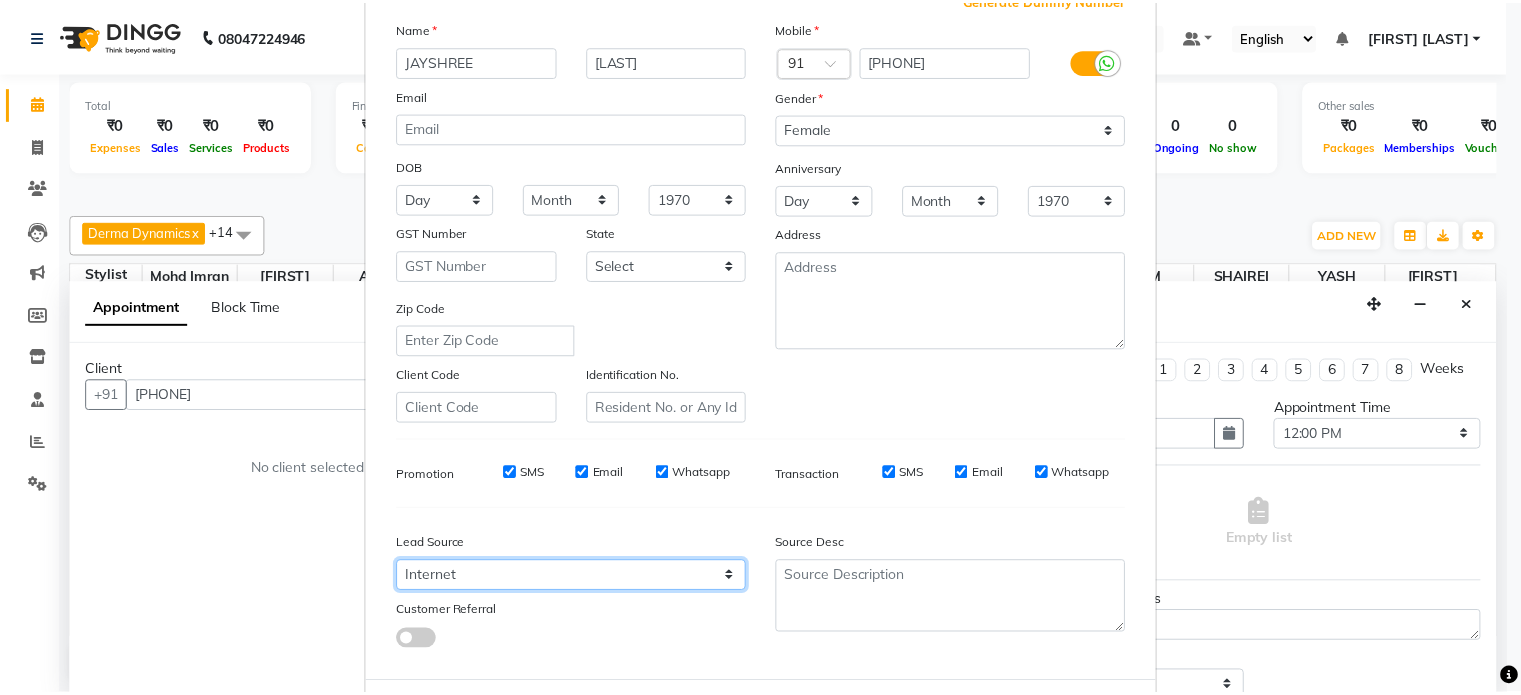 scroll, scrollTop: 237, scrollLeft: 0, axis: vertical 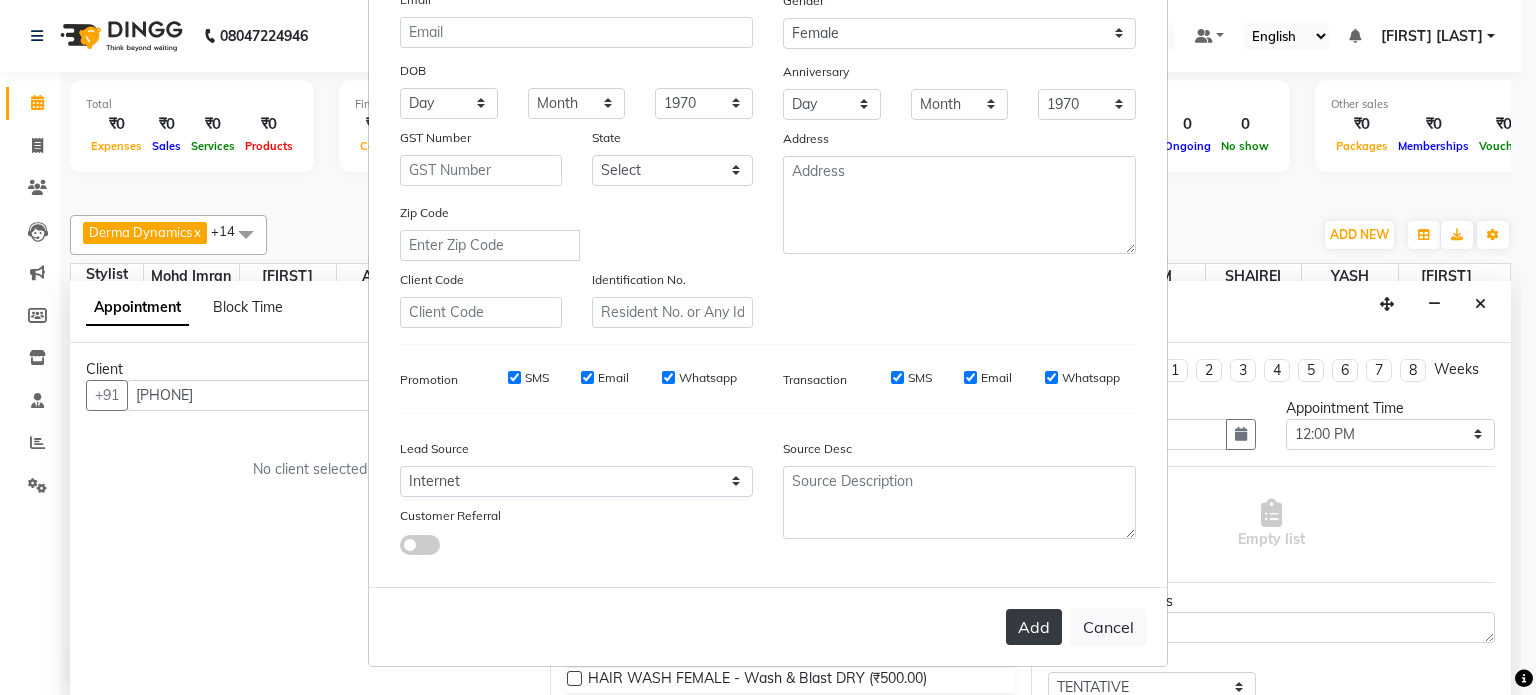 click on "Add" at bounding box center (1034, 627) 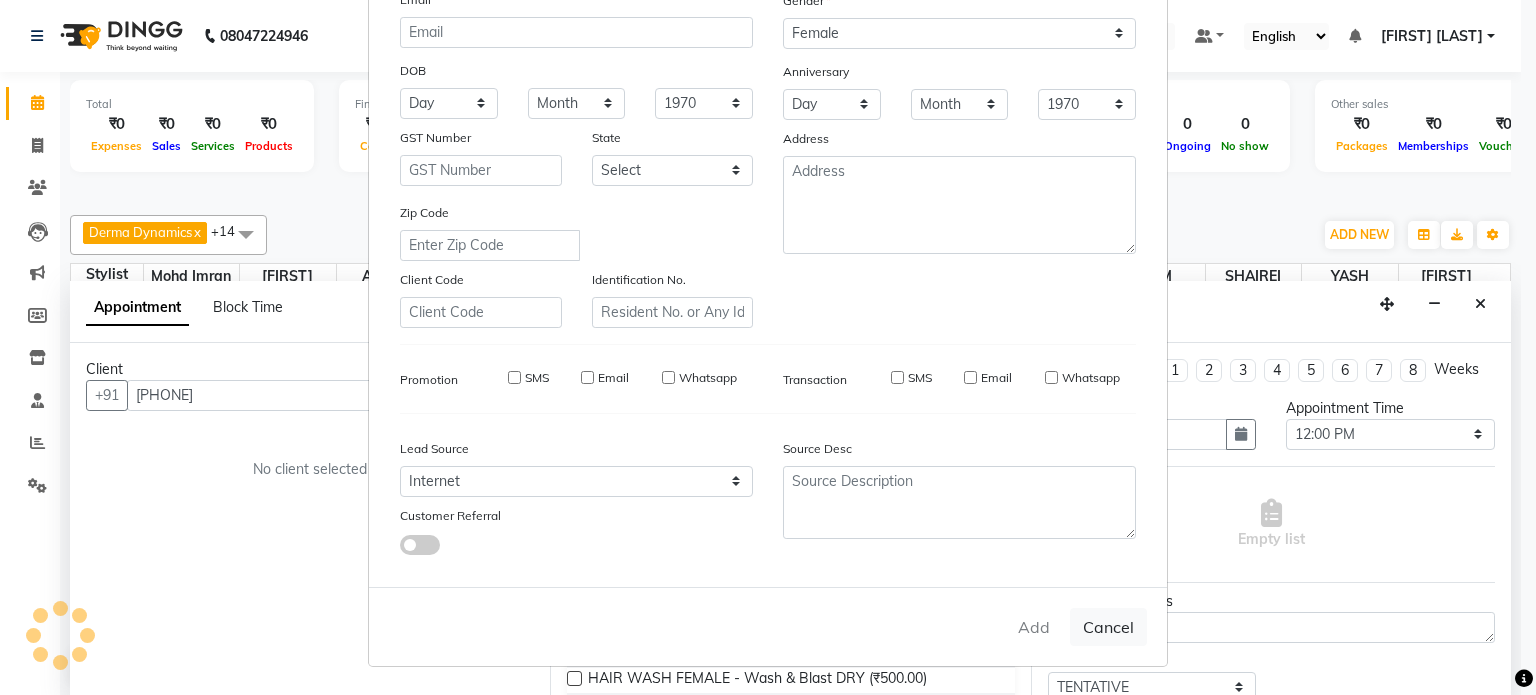 type 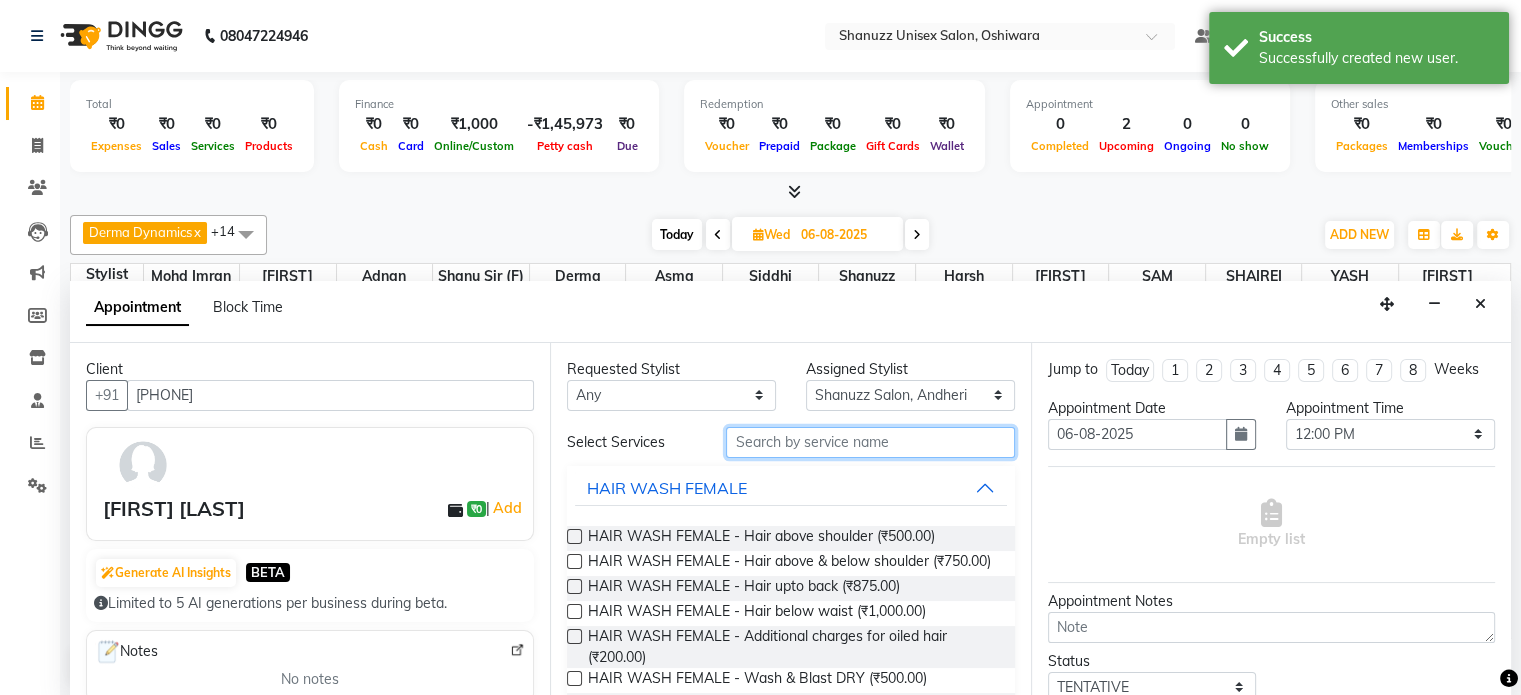 click at bounding box center (870, 442) 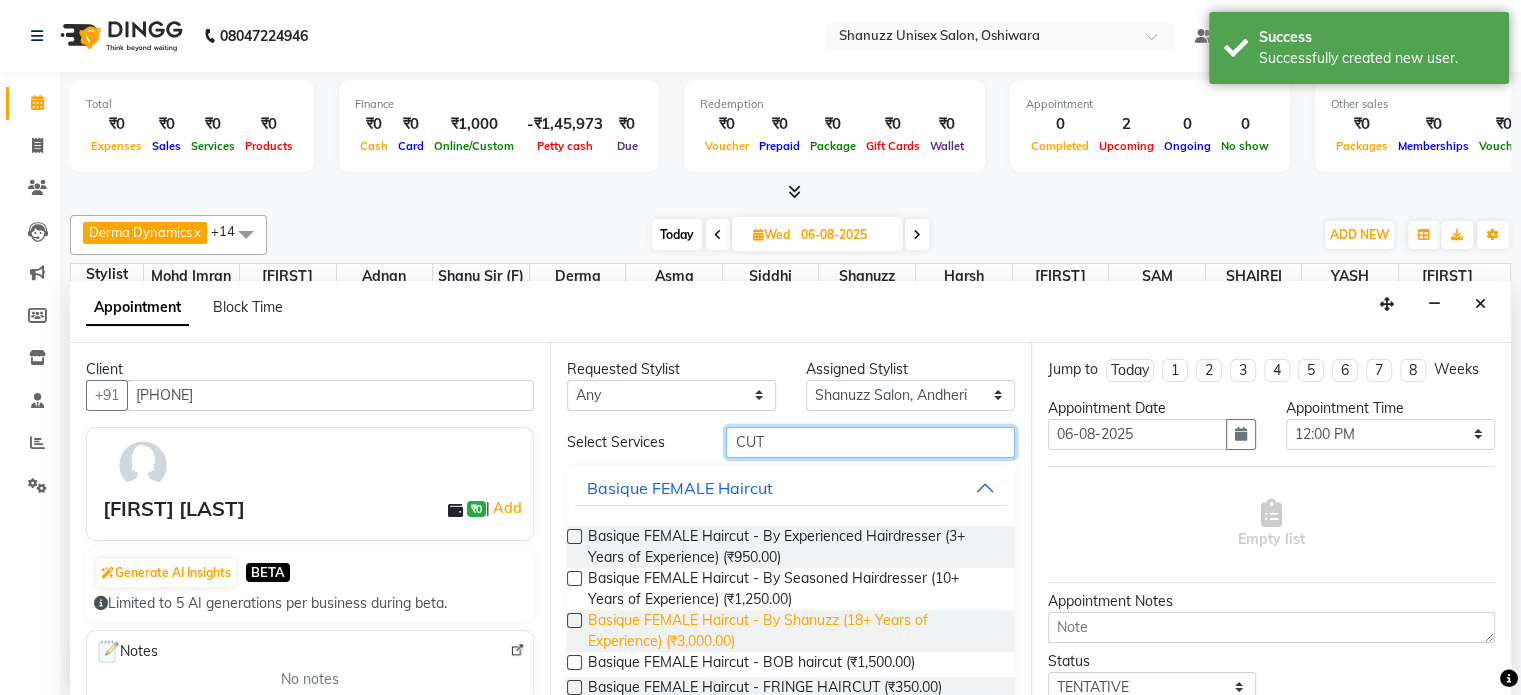 scroll, scrollTop: 148, scrollLeft: 0, axis: vertical 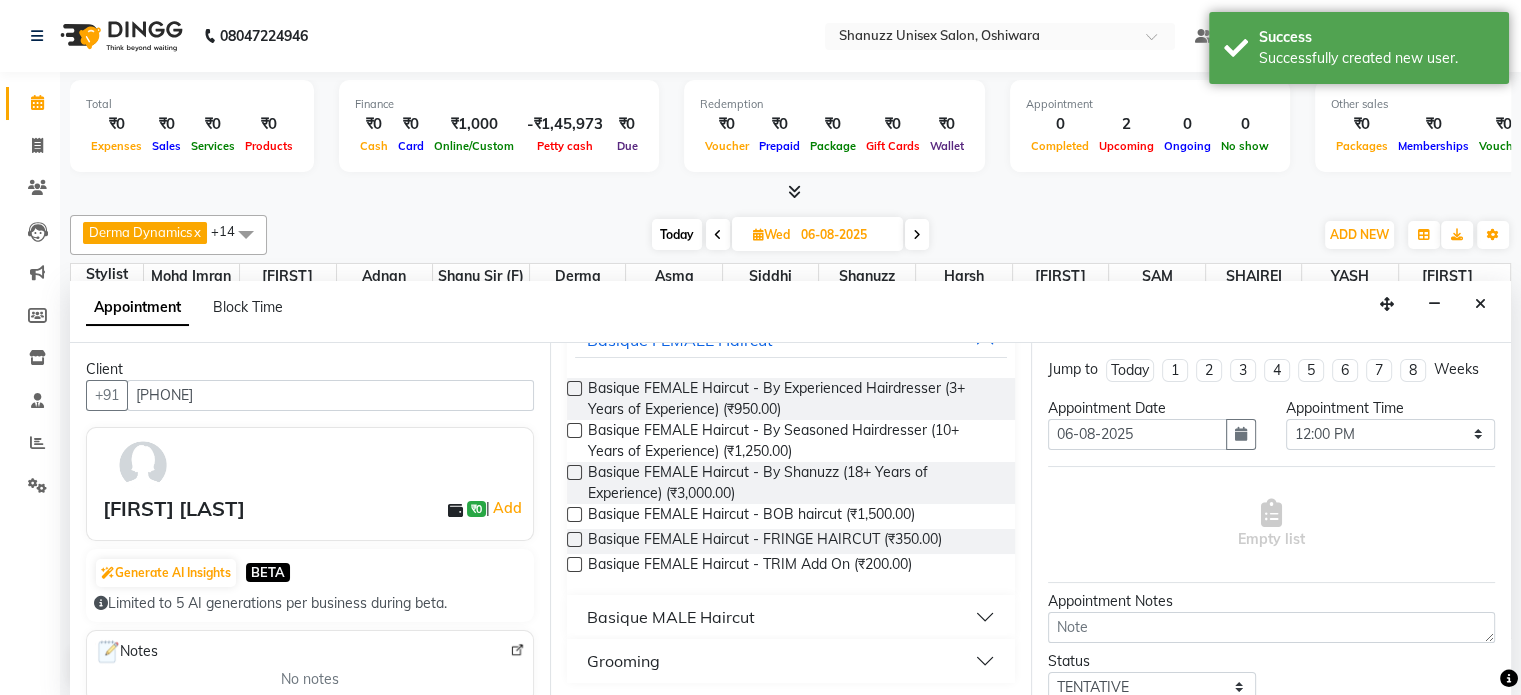 type on "CUT" 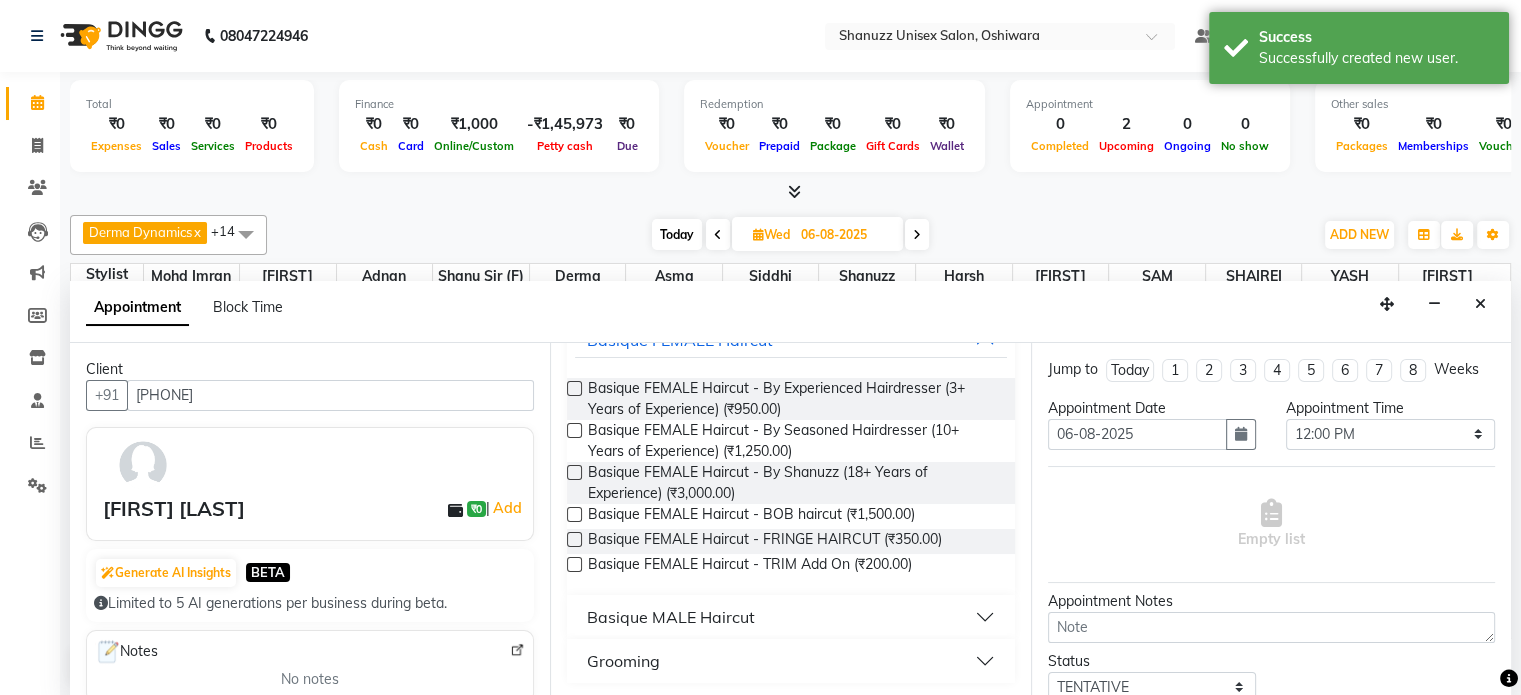 click on "Basique MALE Haircut" at bounding box center (671, 617) 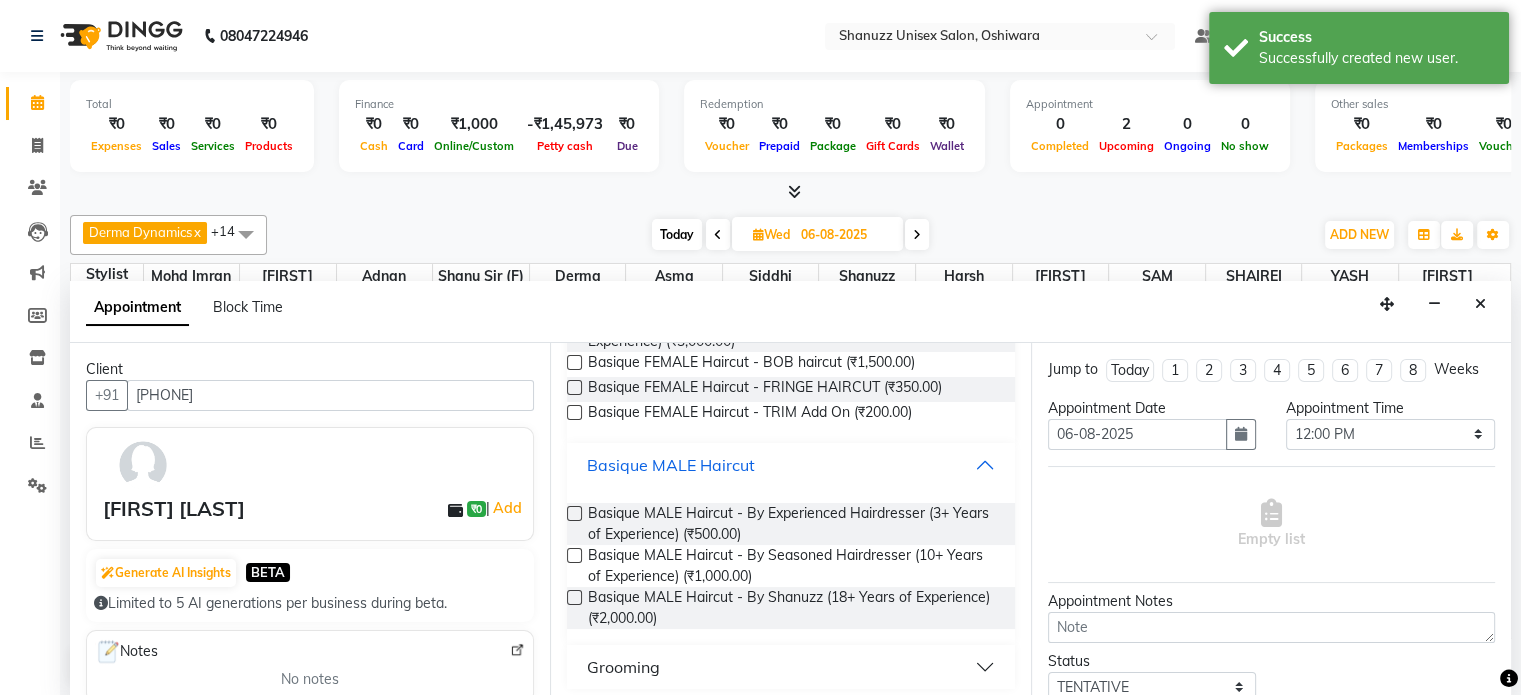 scroll, scrollTop: 304, scrollLeft: 0, axis: vertical 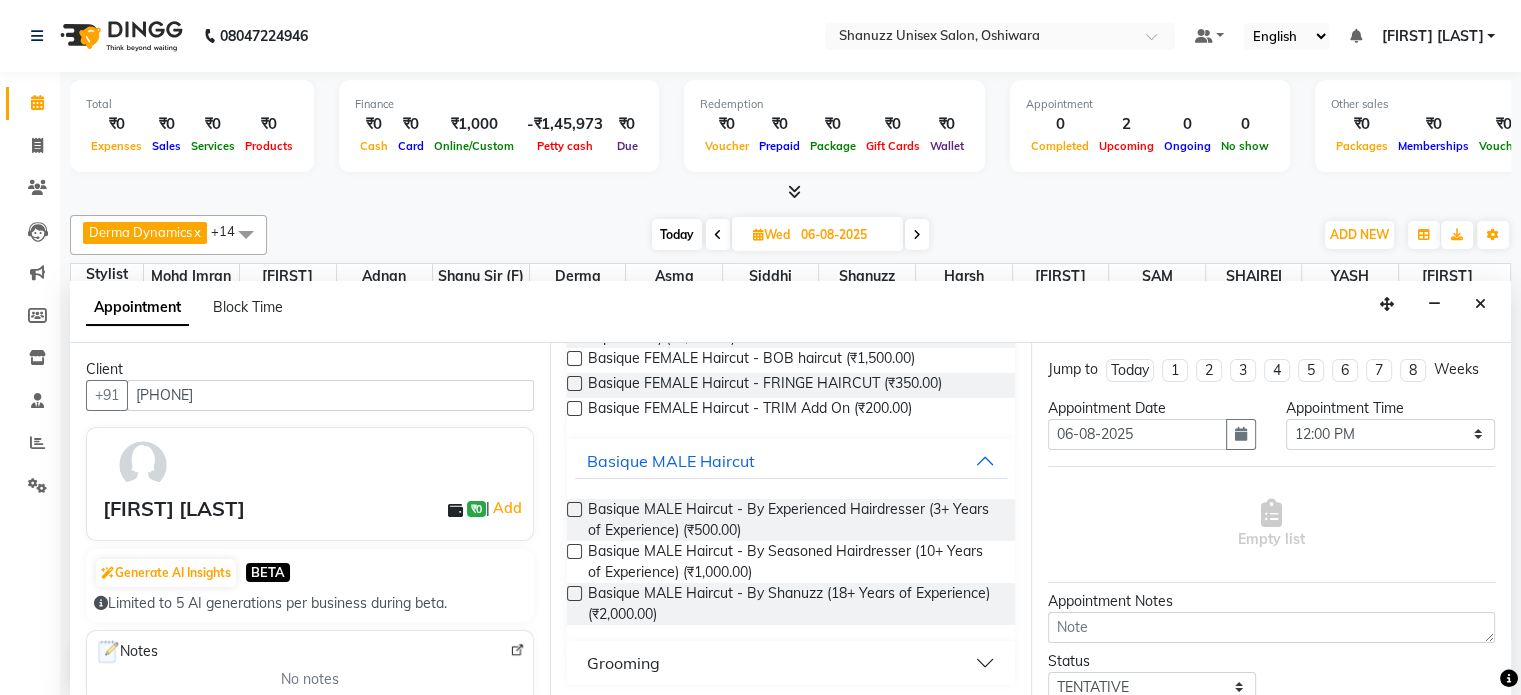 click at bounding box center (574, 509) 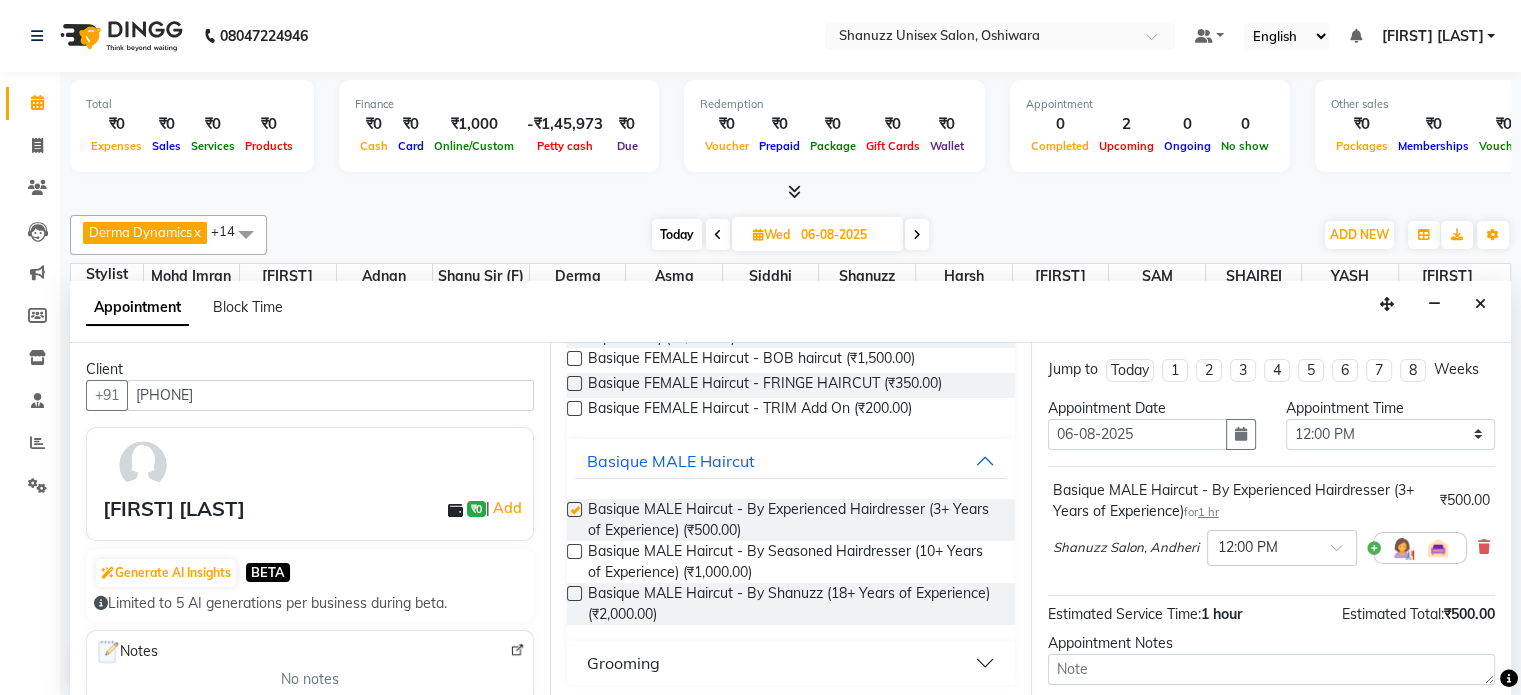 checkbox on "false" 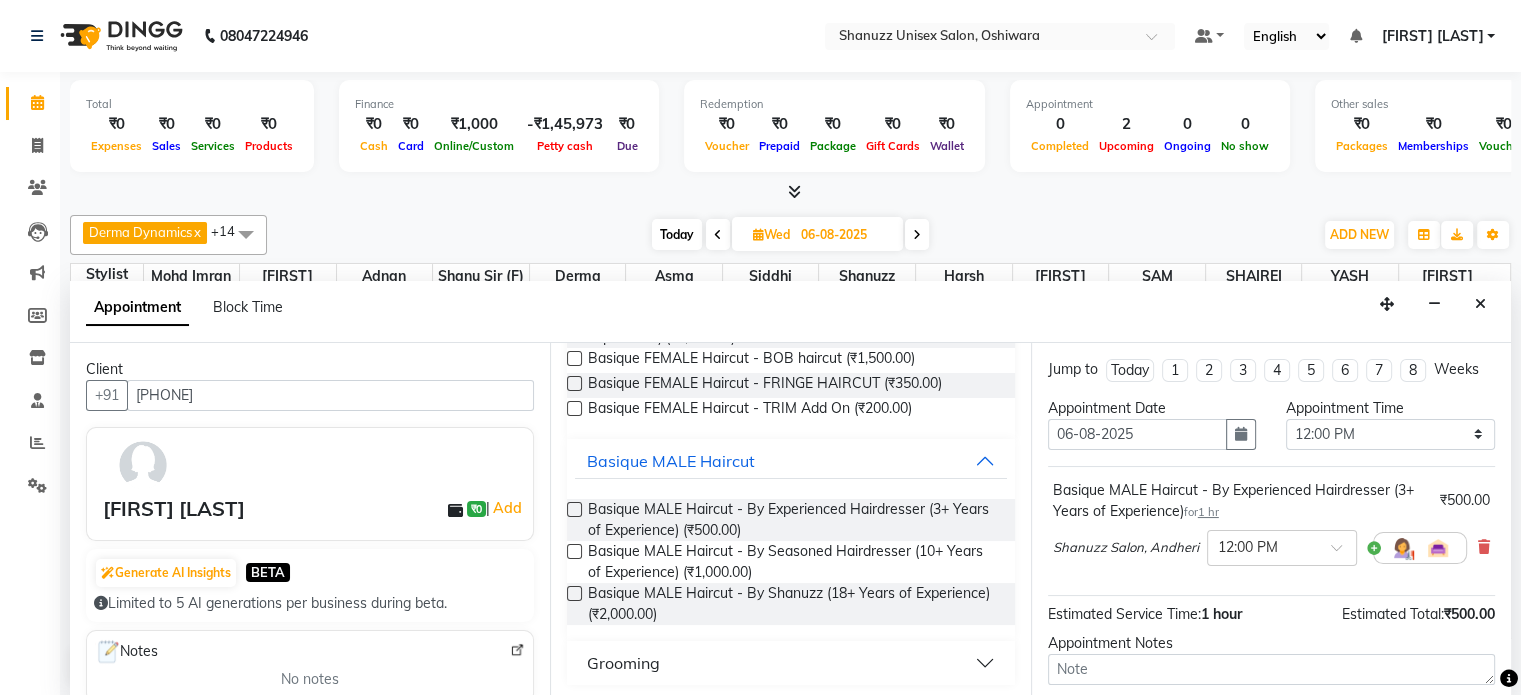 scroll, scrollTop: 175, scrollLeft: 0, axis: vertical 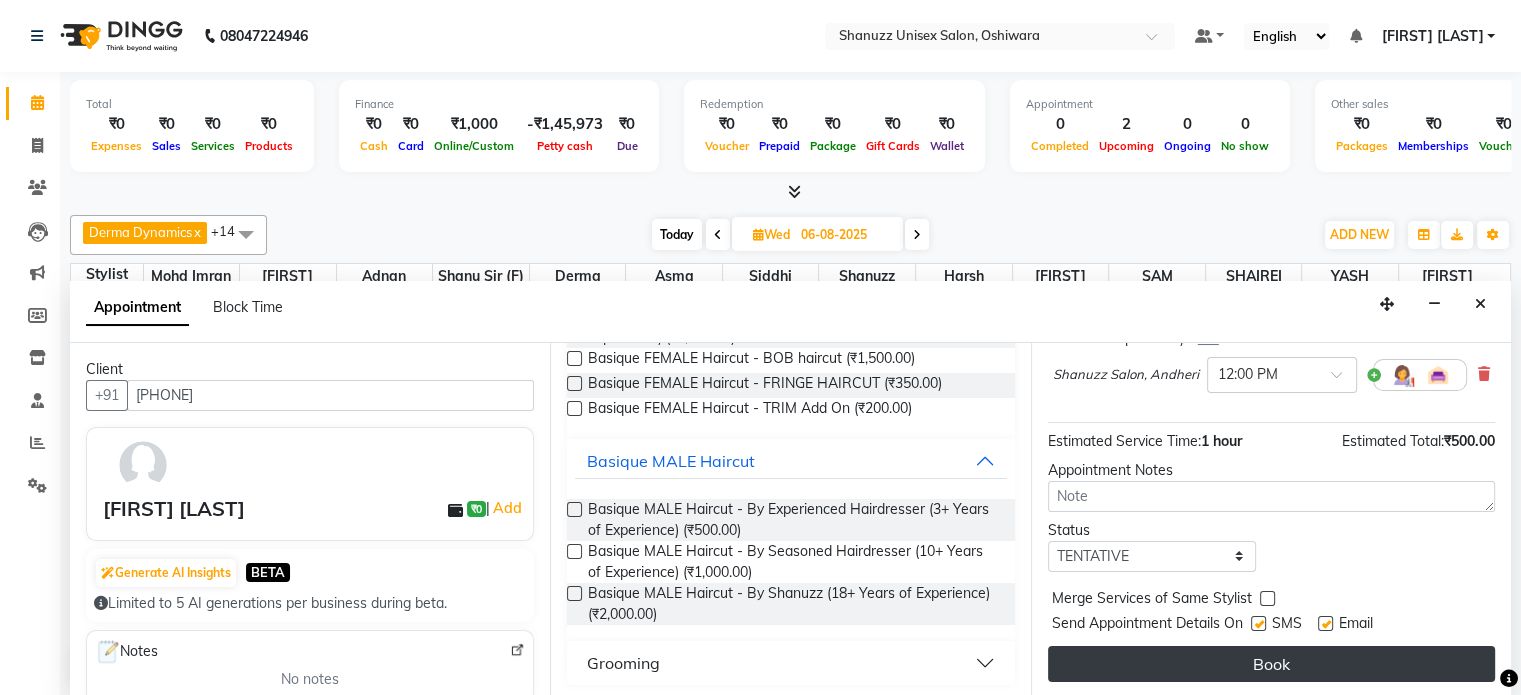click on "Book" at bounding box center [1271, 664] 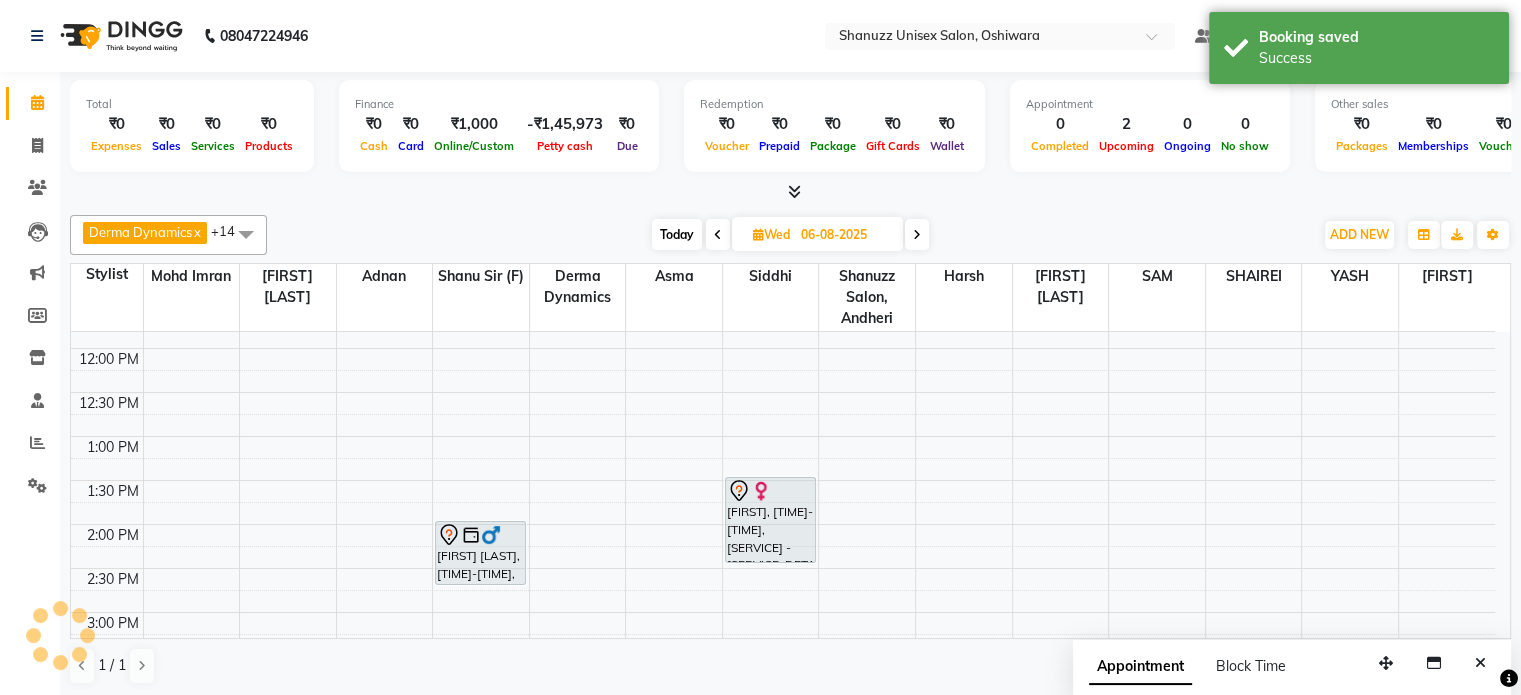 scroll, scrollTop: 0, scrollLeft: 0, axis: both 